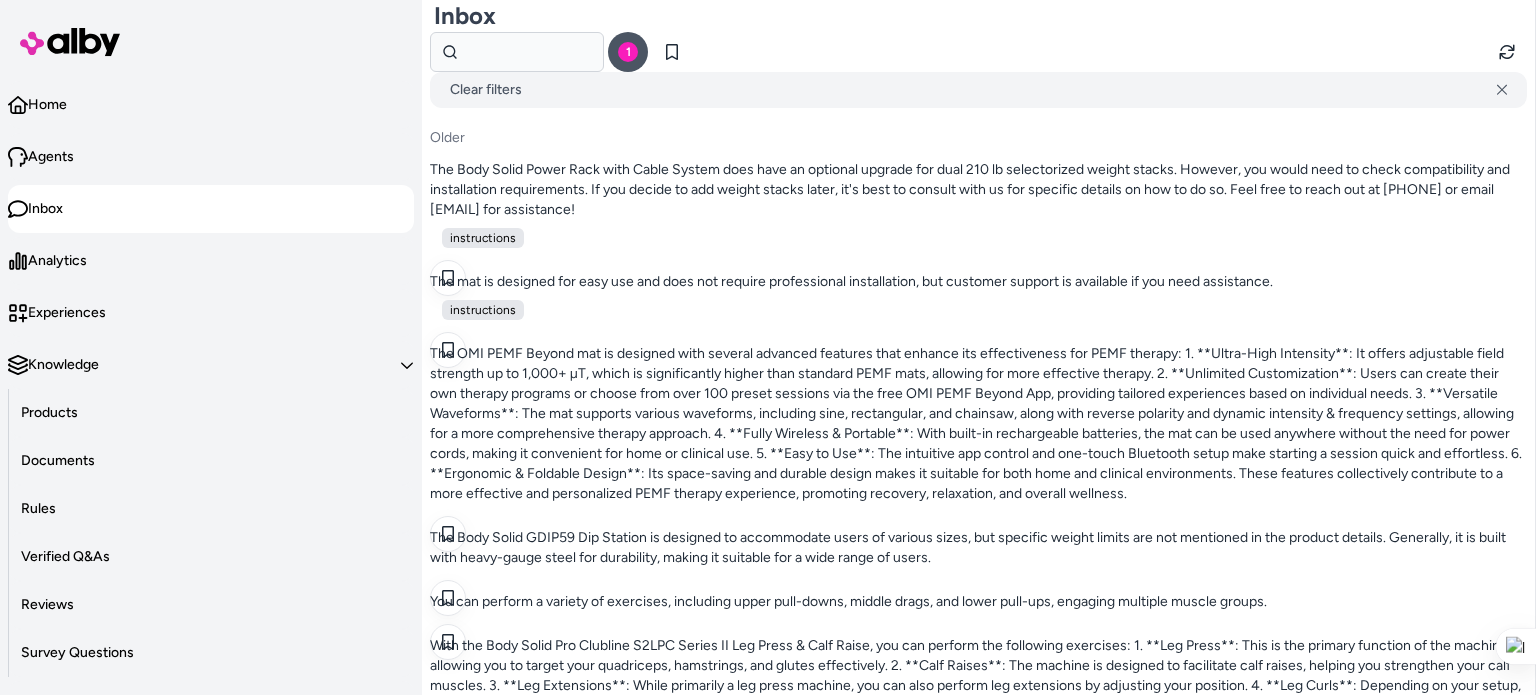 scroll, scrollTop: 0, scrollLeft: 0, axis: both 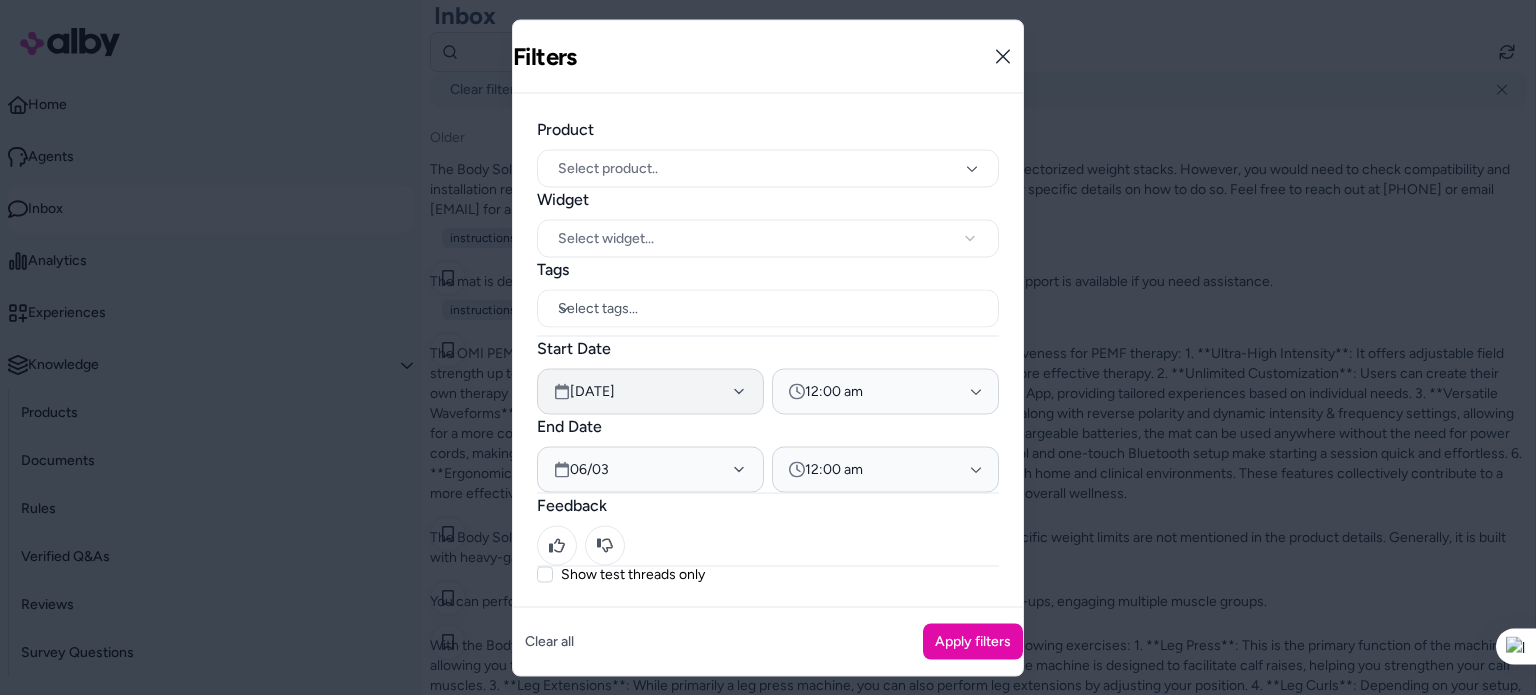 click on "6/01" at bounding box center (650, 391) 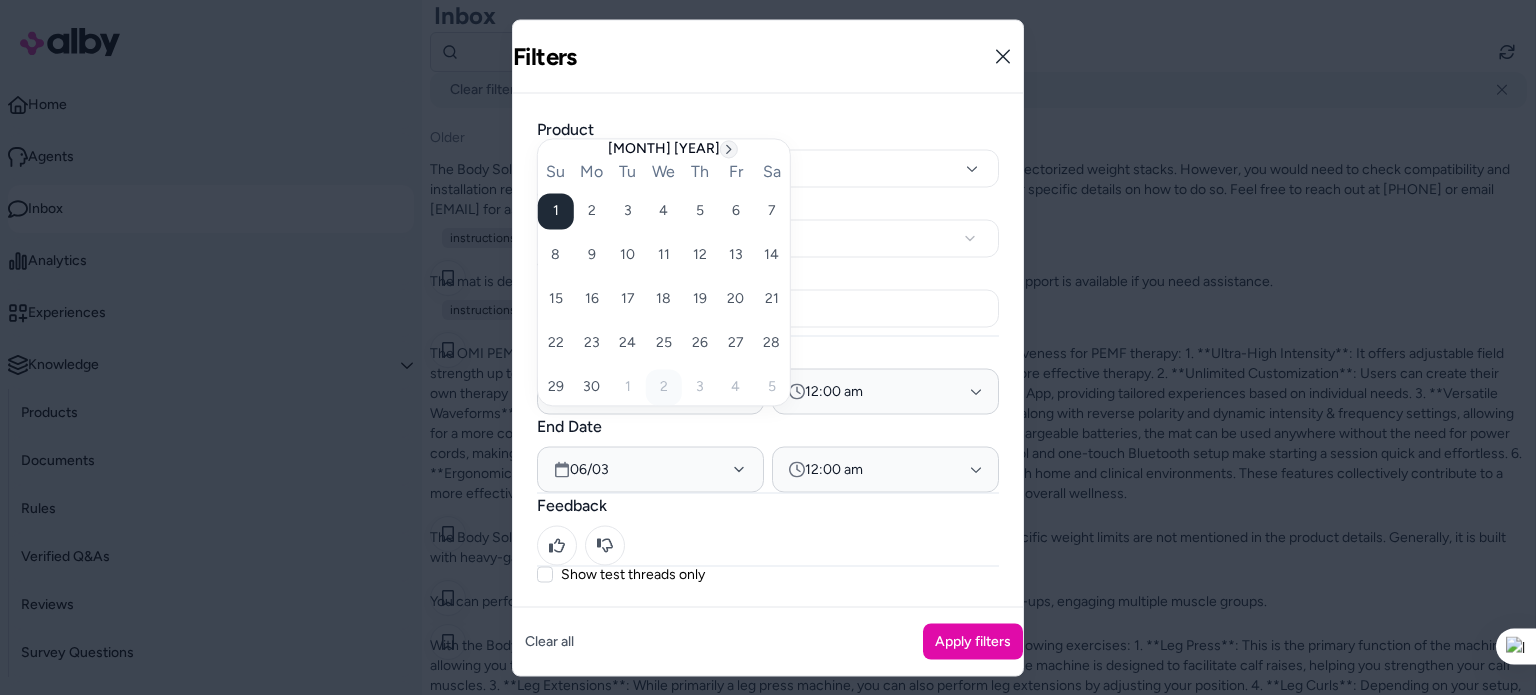 click at bounding box center [729, 149] 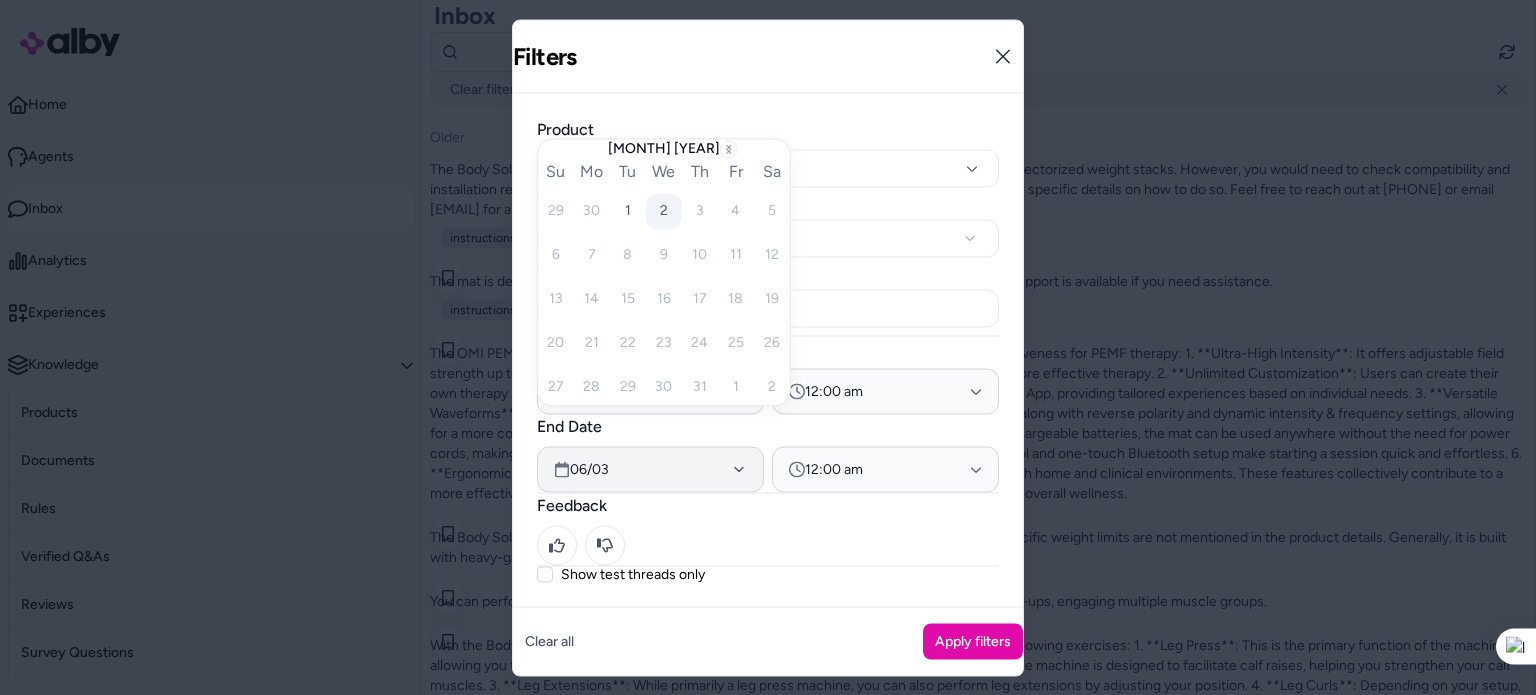 click on "6/03" at bounding box center (650, 391) 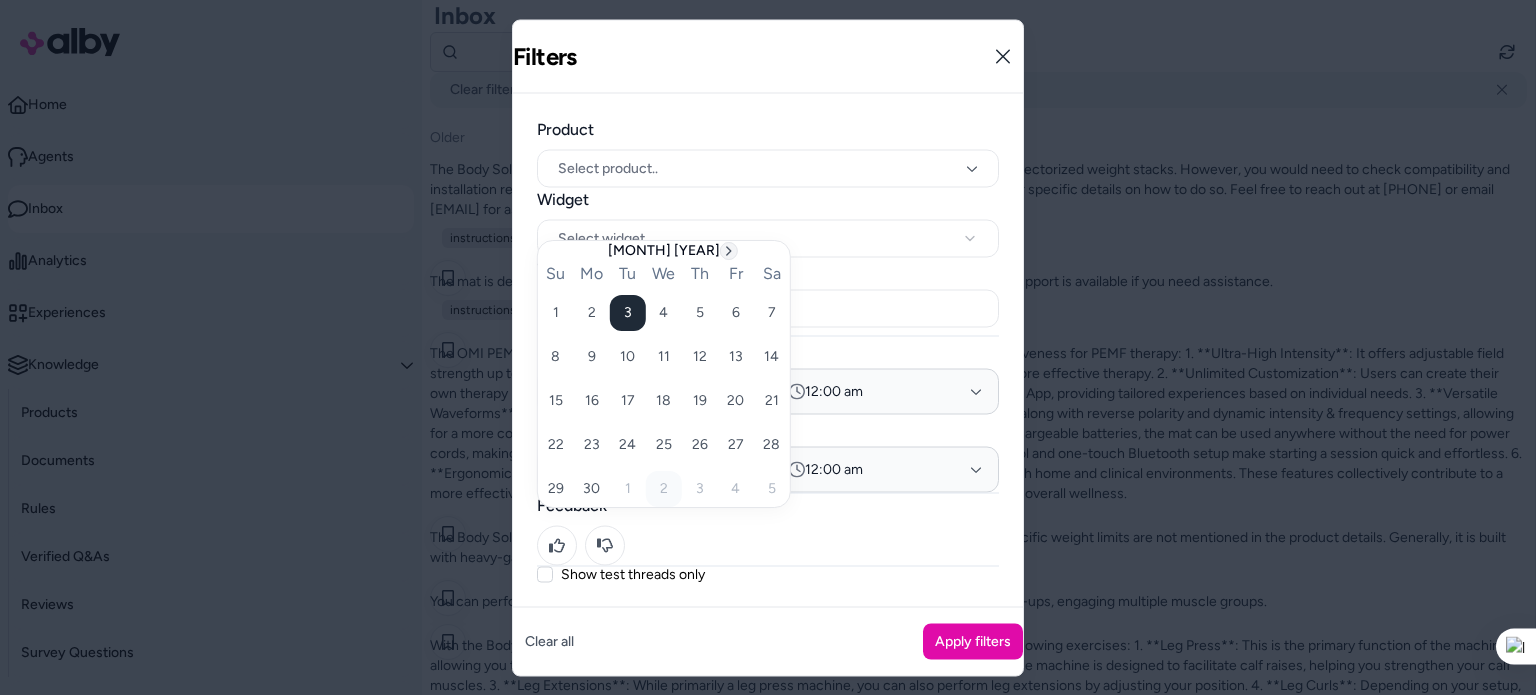 click at bounding box center [729, 251] 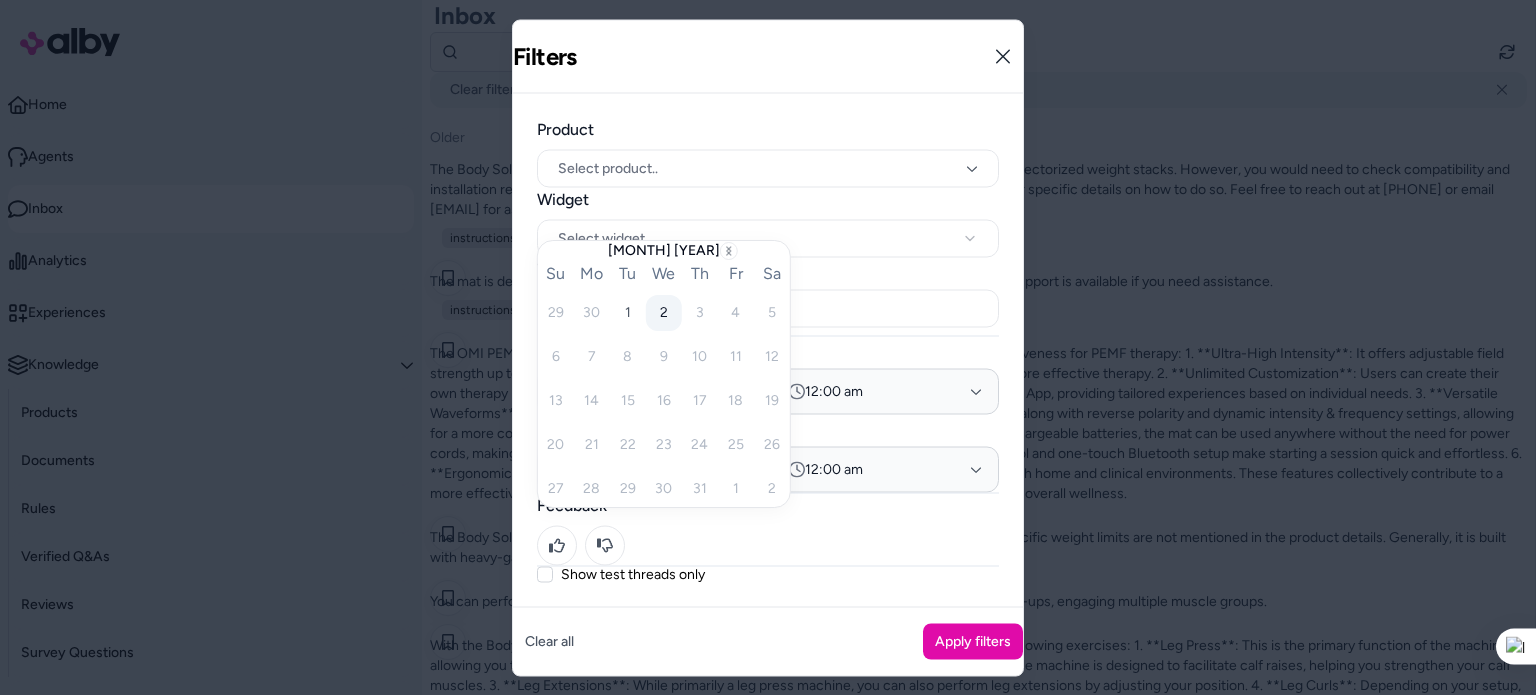 click on "2" at bounding box center [664, 313] 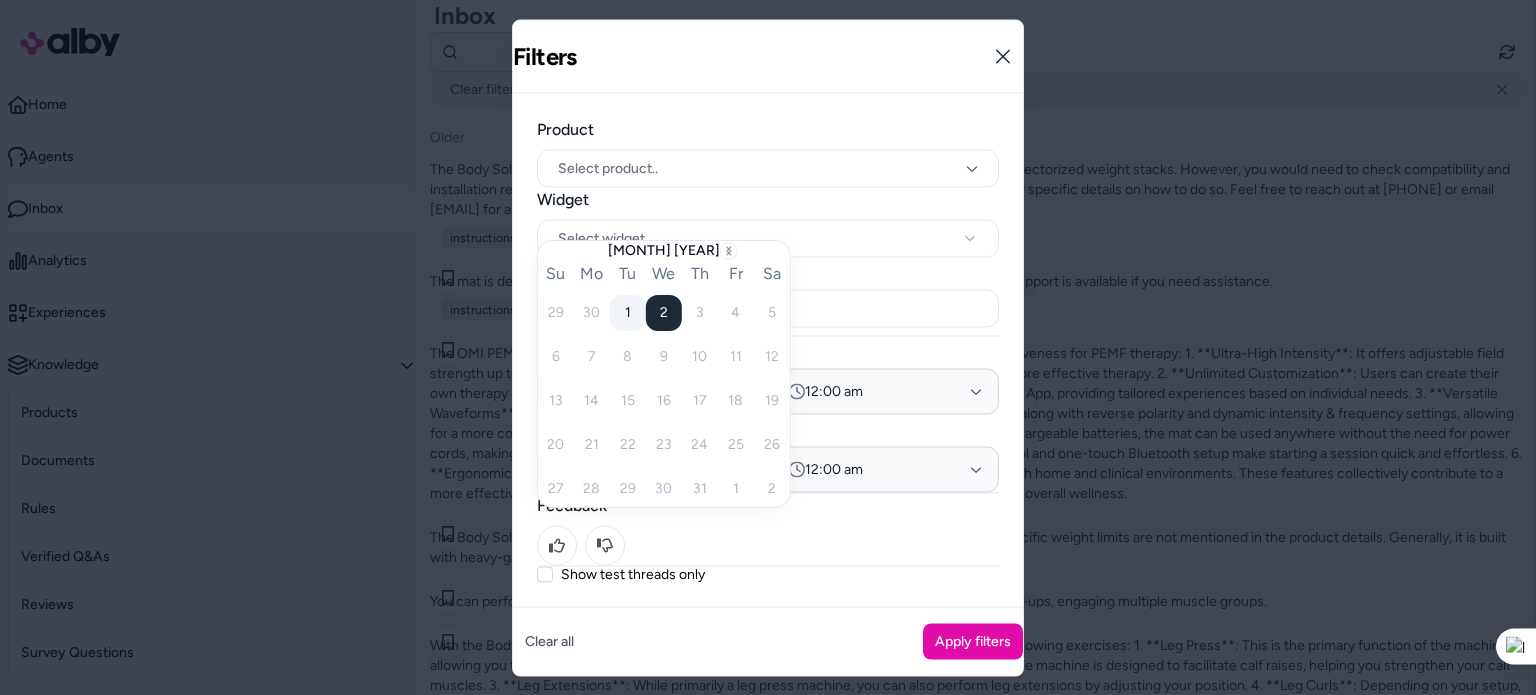 click on "1" at bounding box center [556, 313] 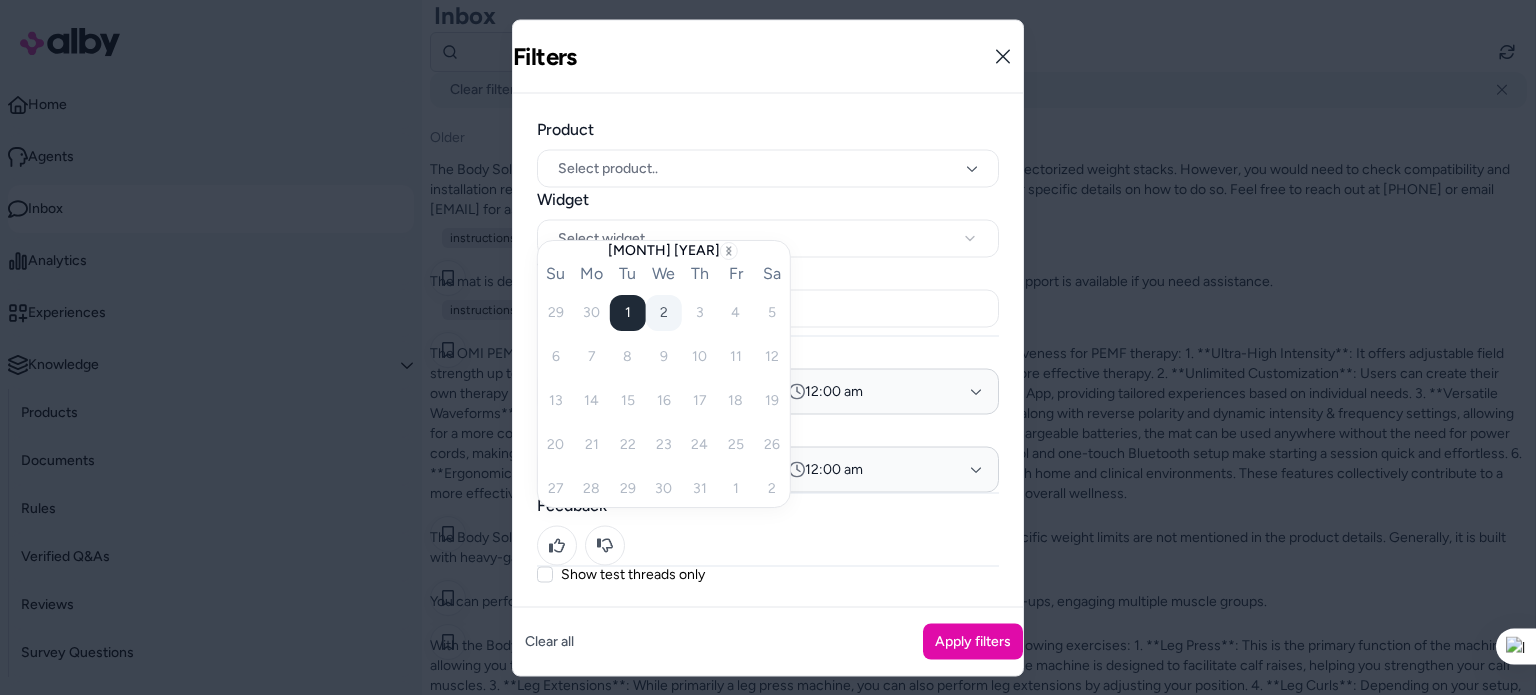 click on "Product Select product..   Widget Select widget... Tags Select tags... Start Date 6/01 12:00 am End Date 7/01 12:00 am Feedback Show test threads only" at bounding box center (768, 350) 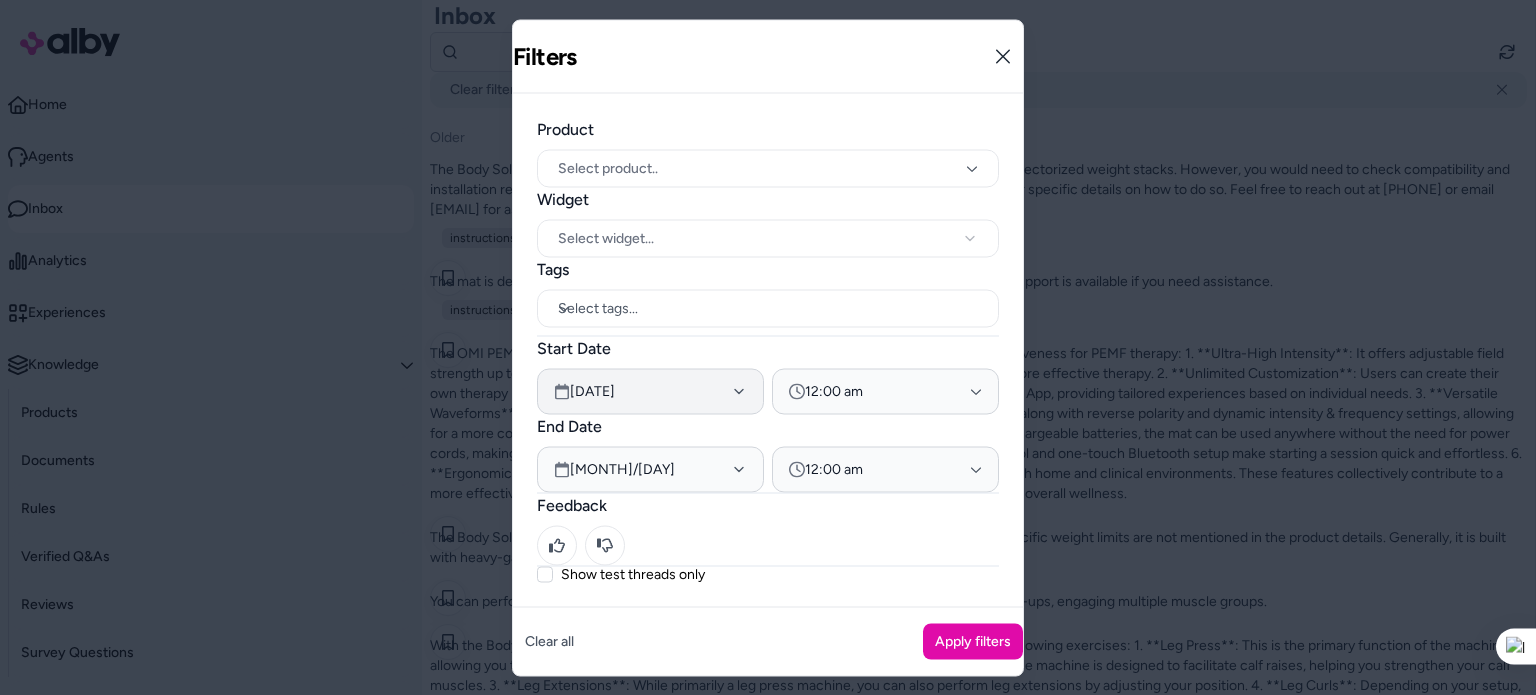 click on "6/01" at bounding box center [592, 391] 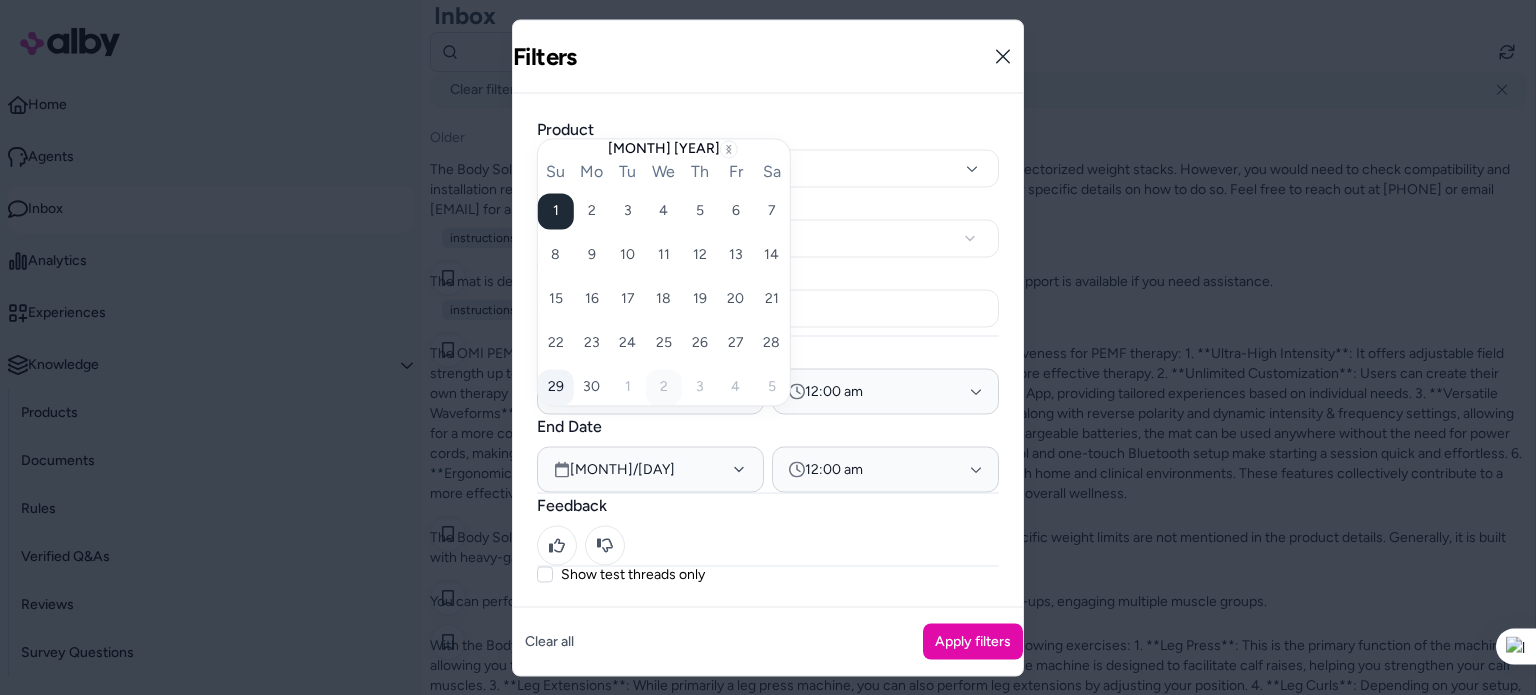 click on "29" at bounding box center (556, 211) 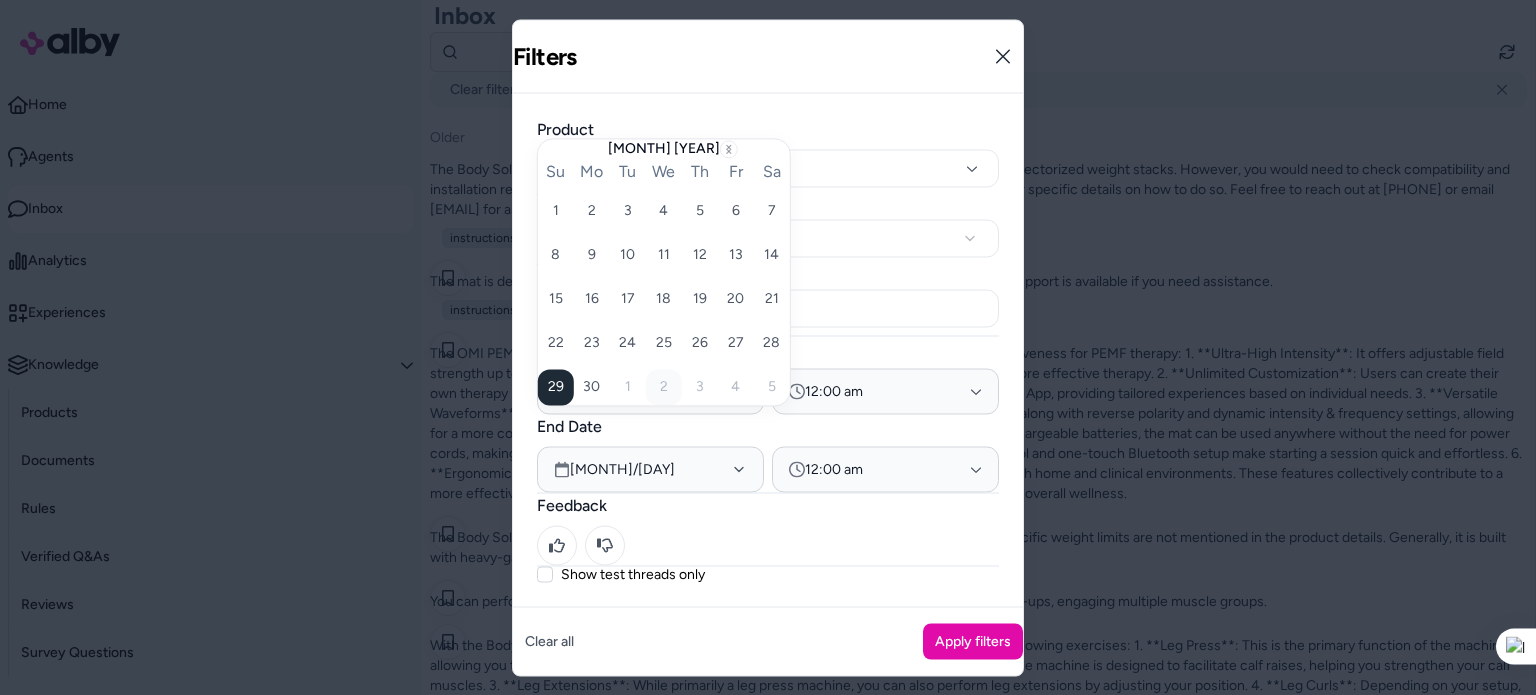 click on "Product Select product..   Widget Select widget... Tags Select tags... Start Date 6/29 12:00 am End Date 7/01 12:00 am Feedback Show test threads only" at bounding box center [768, 350] 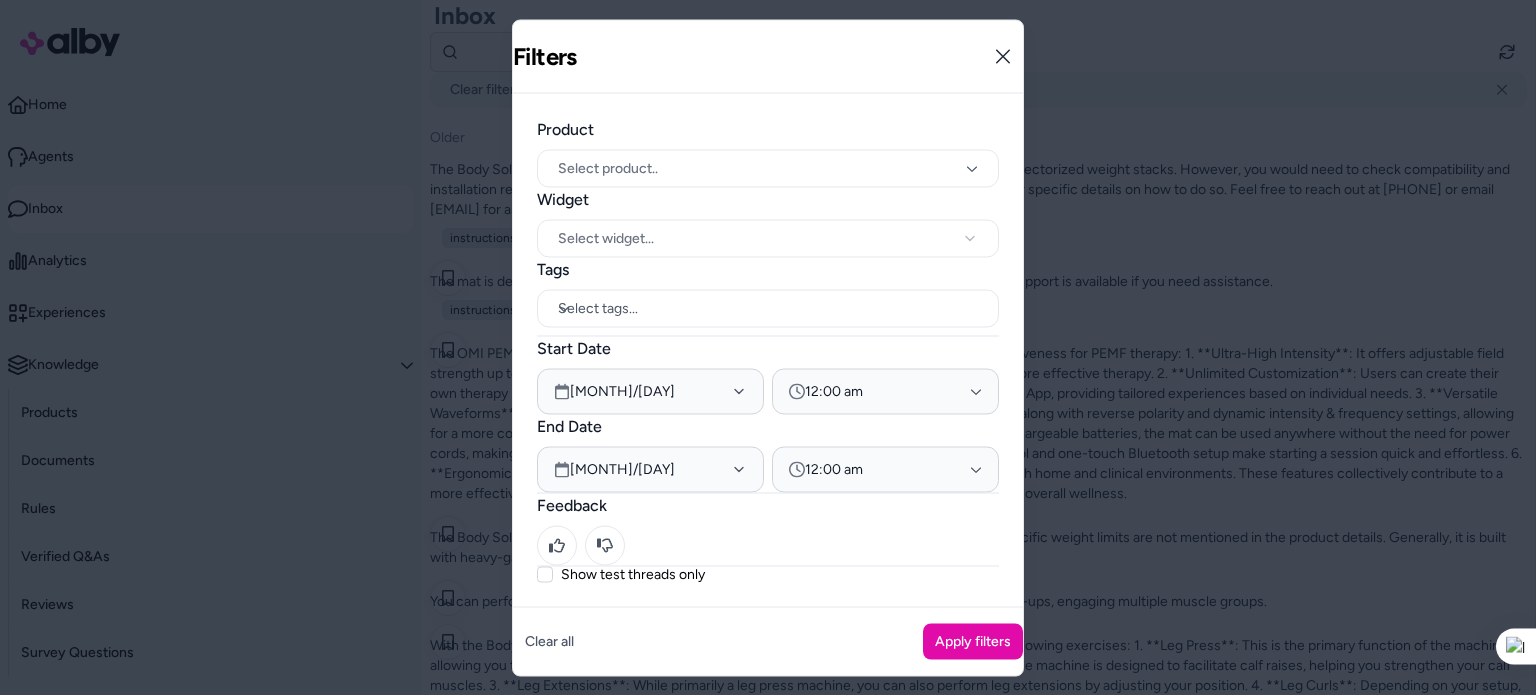 click on "Product Select product..   Widget Select widget... Tags Select tags... Start Date 6/29 12:00 am End Date 7/01 12:00 am Feedback Show test threads only" at bounding box center (768, 350) 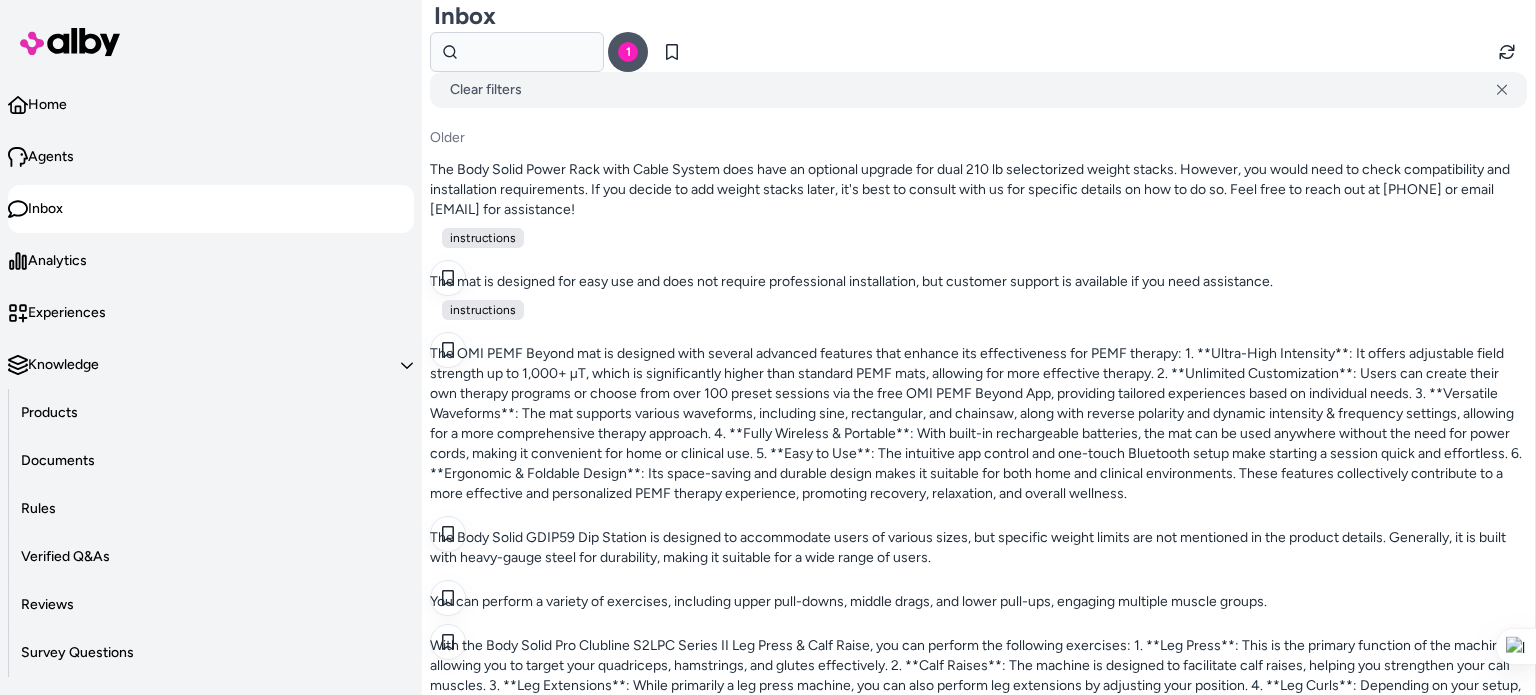 click on "1" at bounding box center [628, 52] 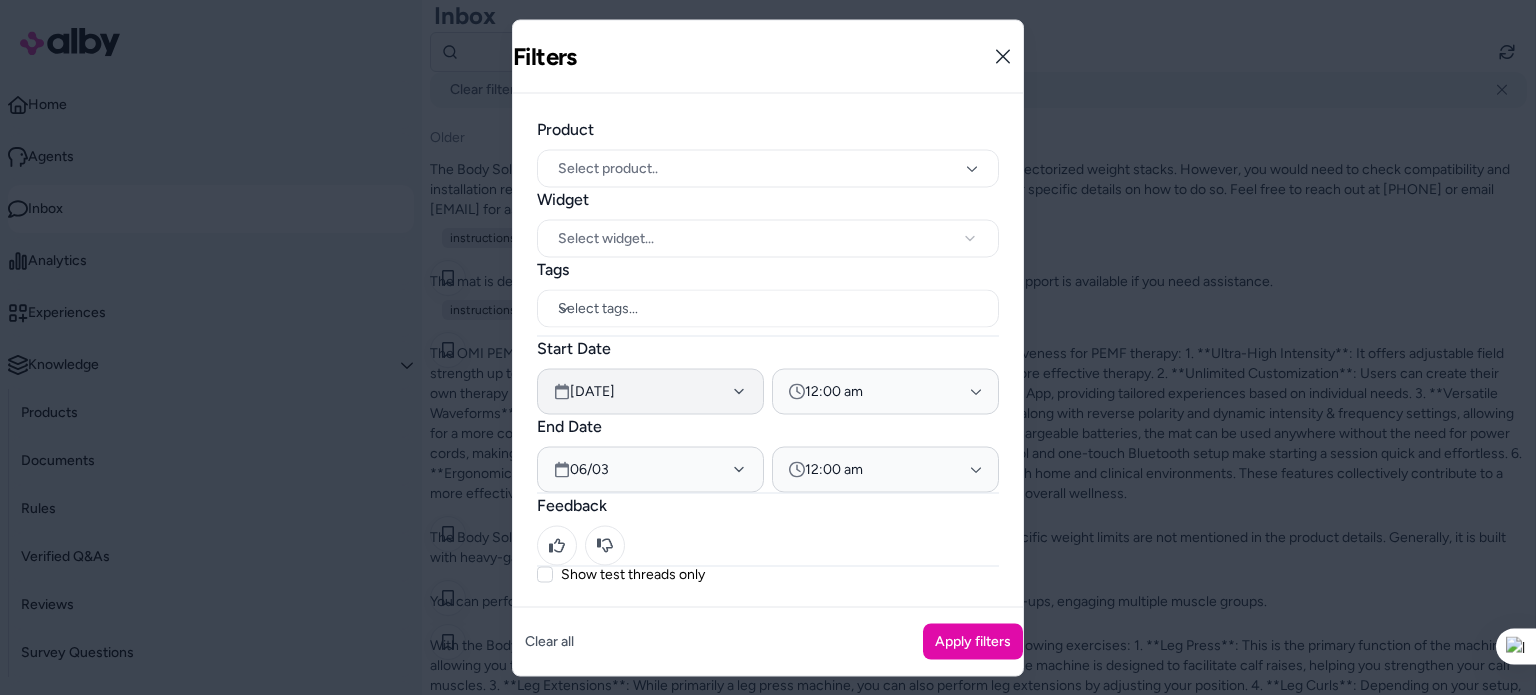 click on "6/01" at bounding box center (650, 391) 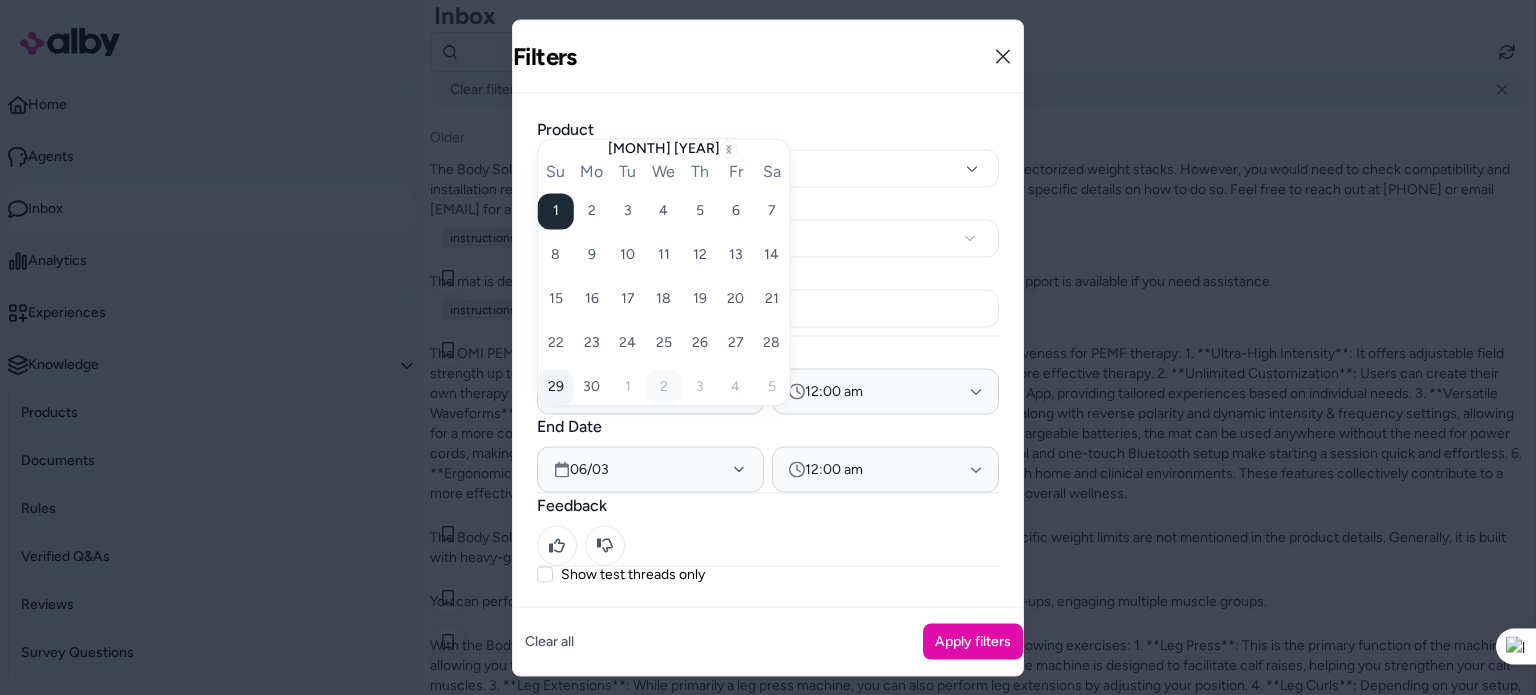 click on "29" at bounding box center [556, 211] 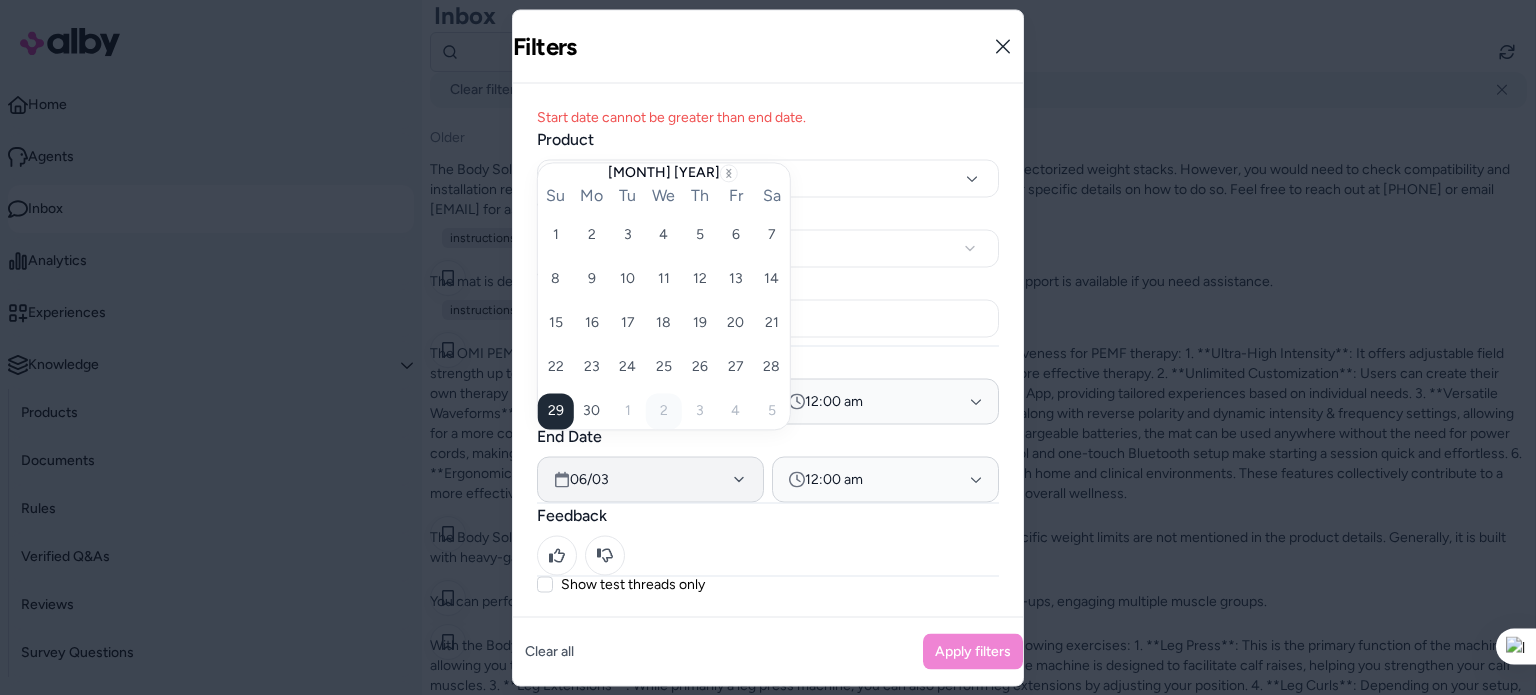 click on "6/03" at bounding box center [650, 401] 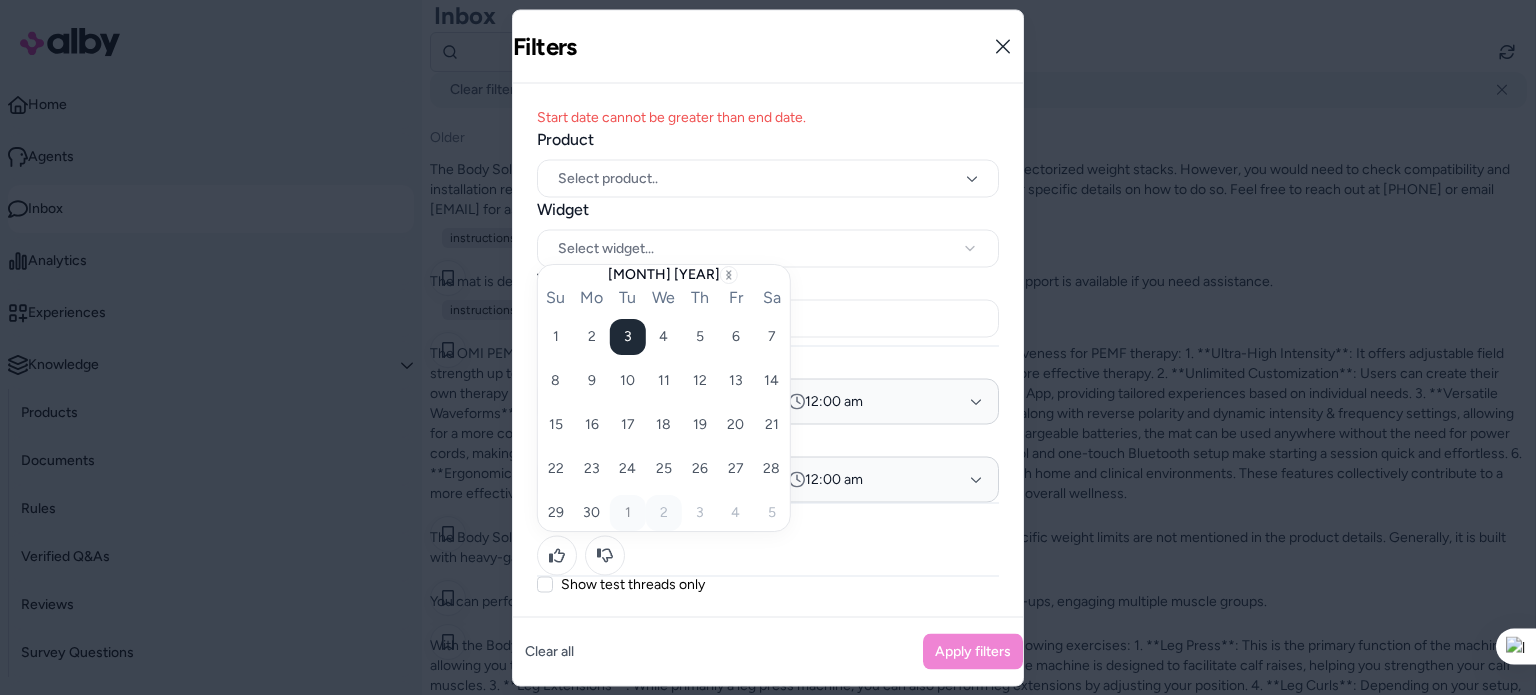click on "1" at bounding box center (628, 513) 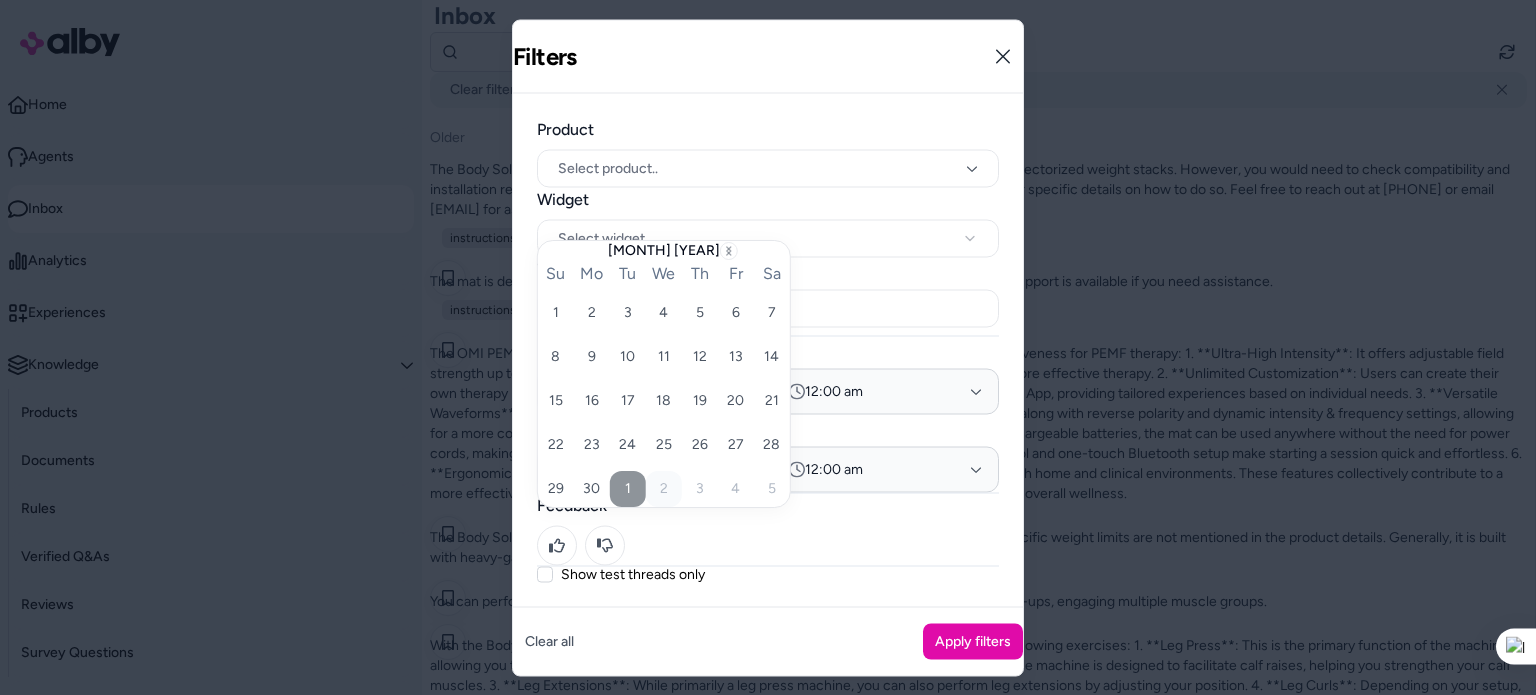 click on "End Date" at bounding box center (768, 129) 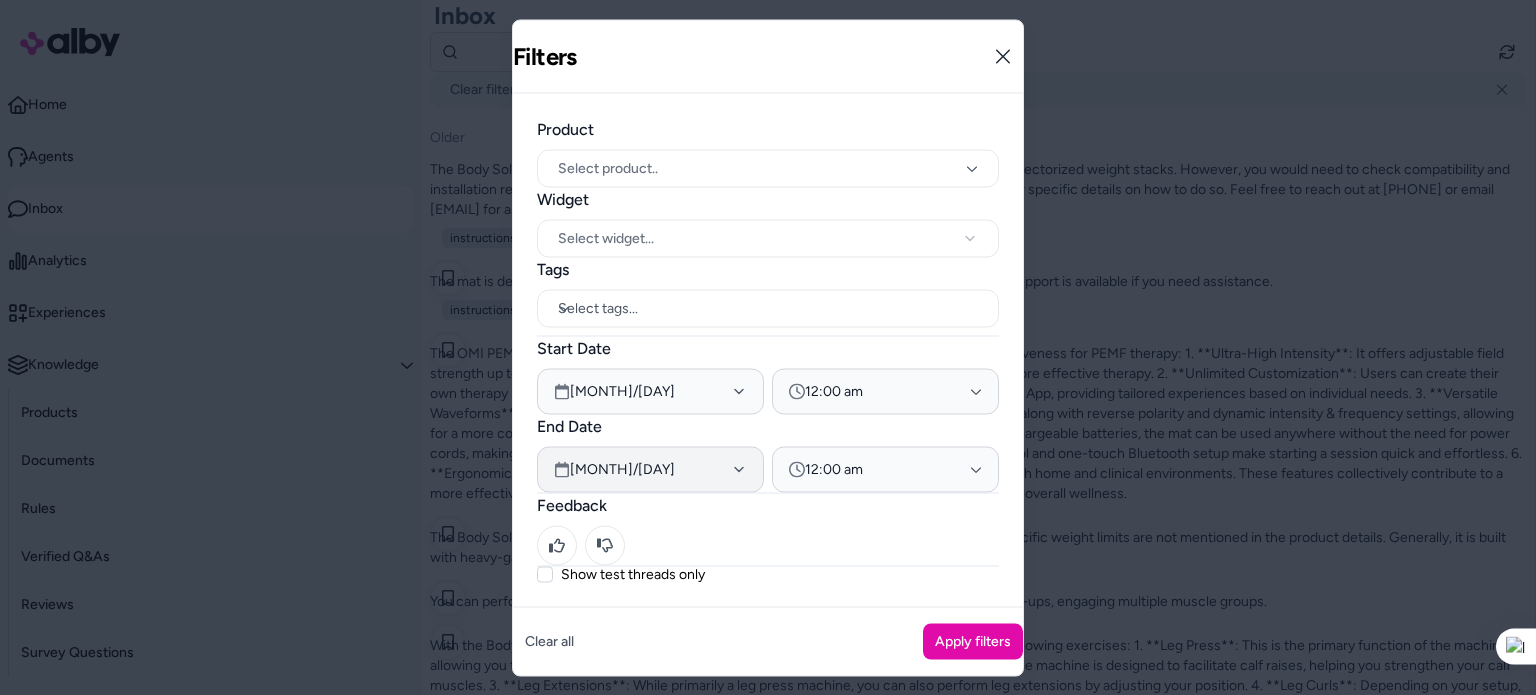 scroll, scrollTop: 188, scrollLeft: 0, axis: vertical 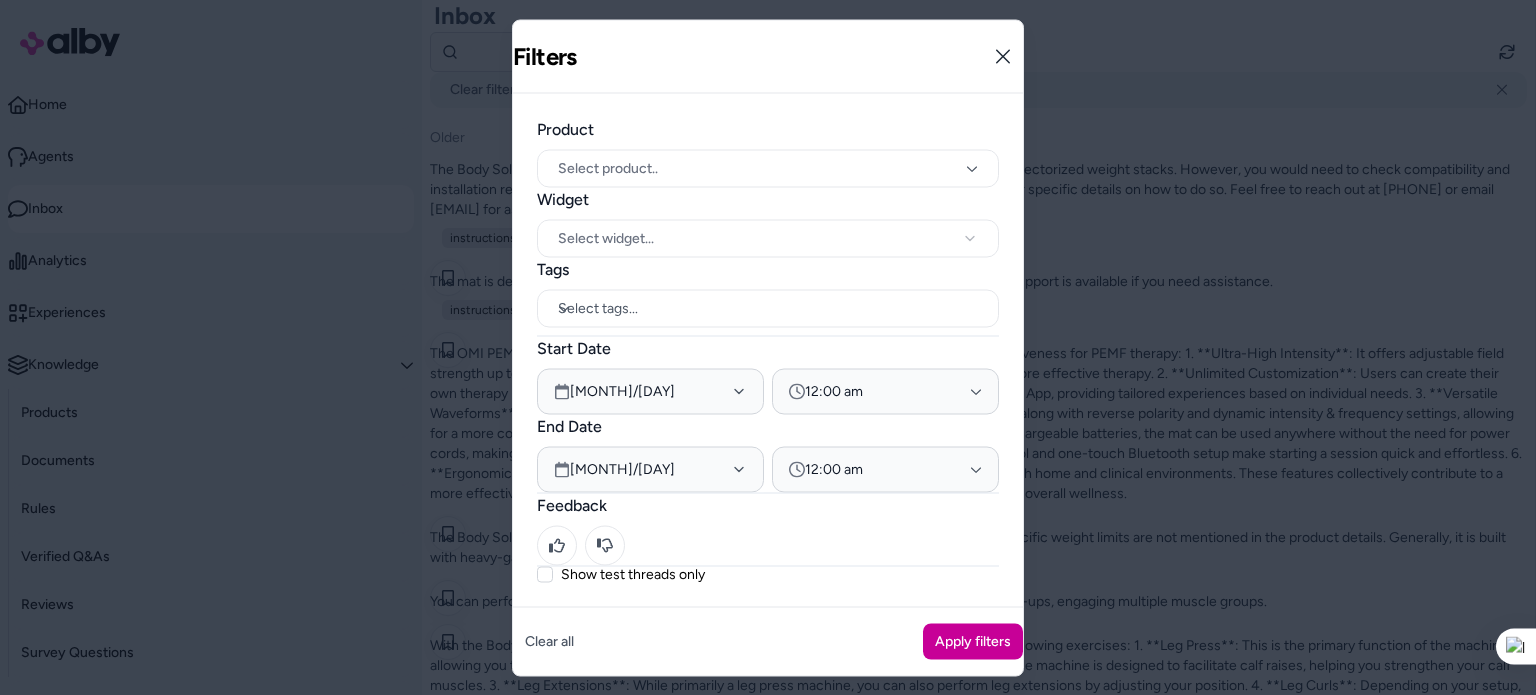 click on "Apply filters" at bounding box center [973, 641] 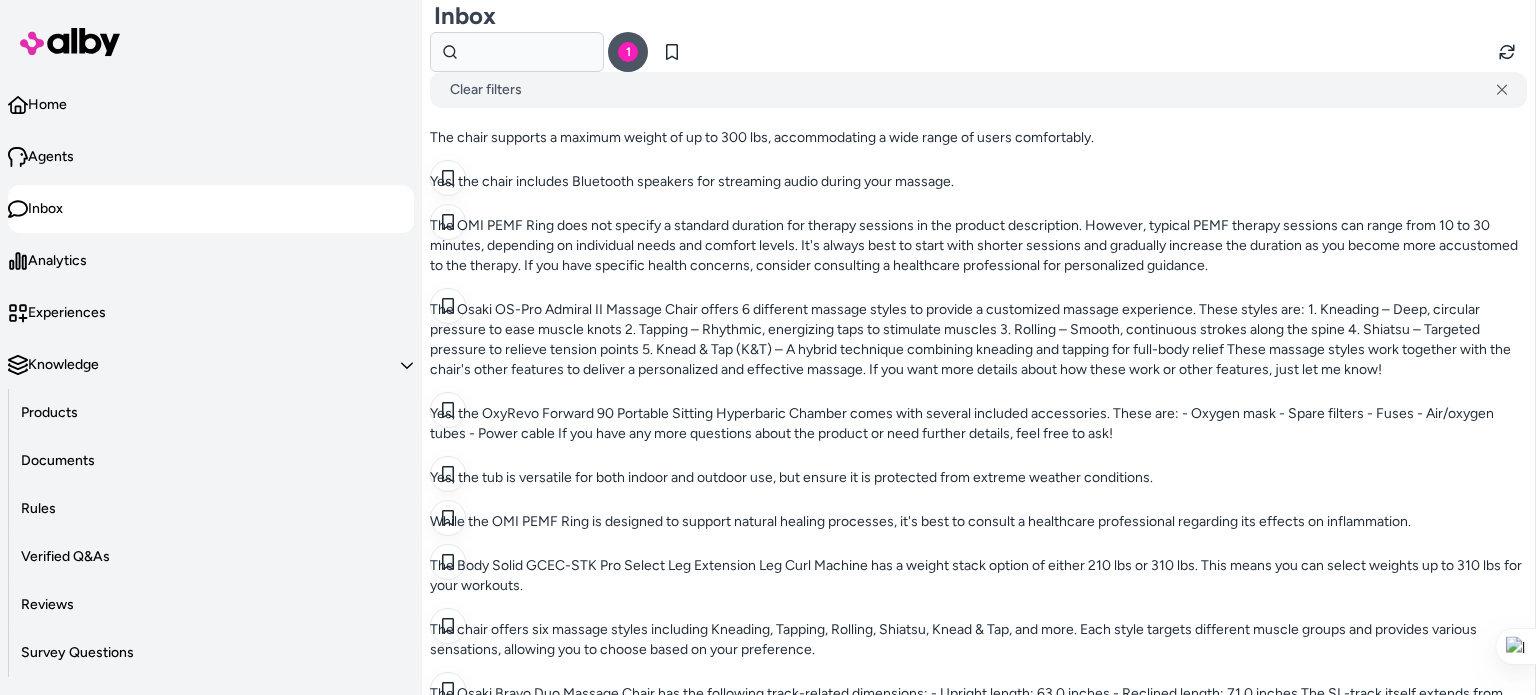 scroll, scrollTop: 4156, scrollLeft: 0, axis: vertical 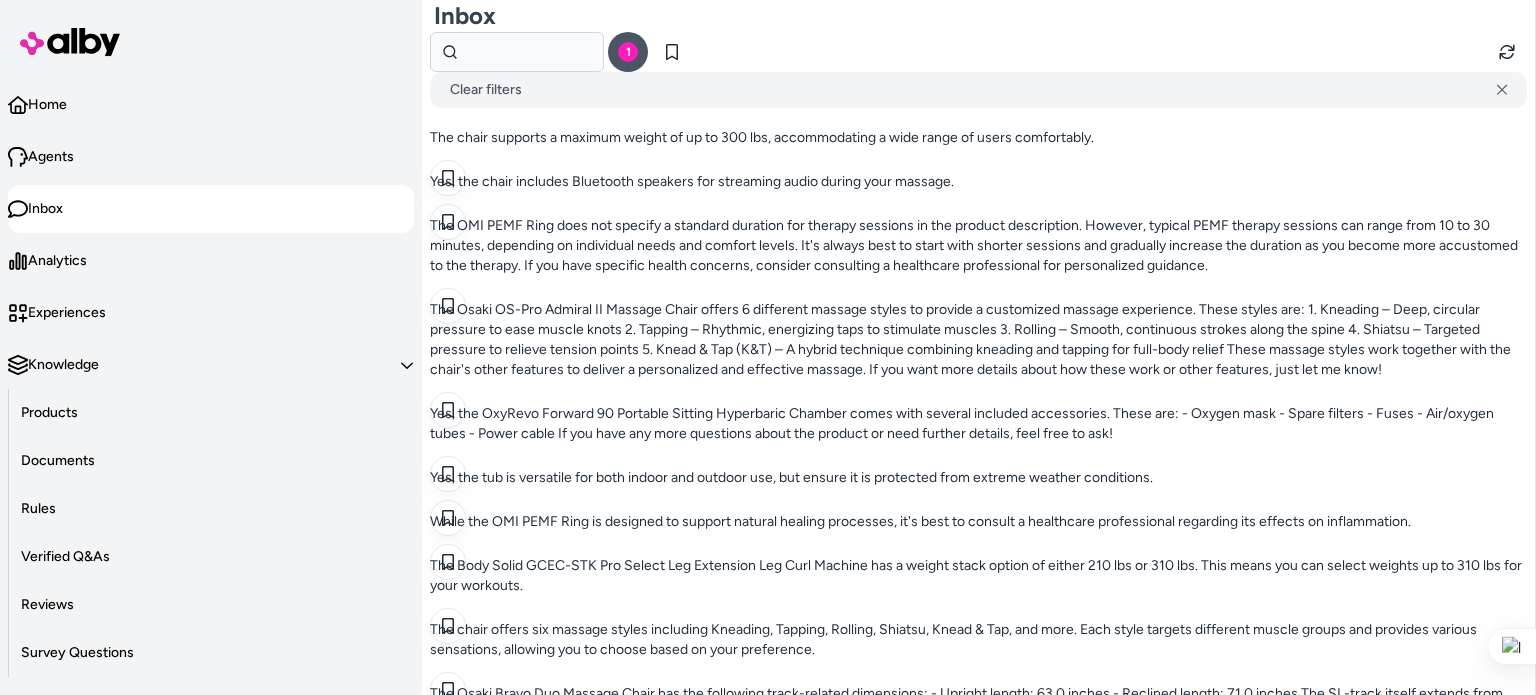 copy on "Body Solid Powerline PPR200X Power Rack" 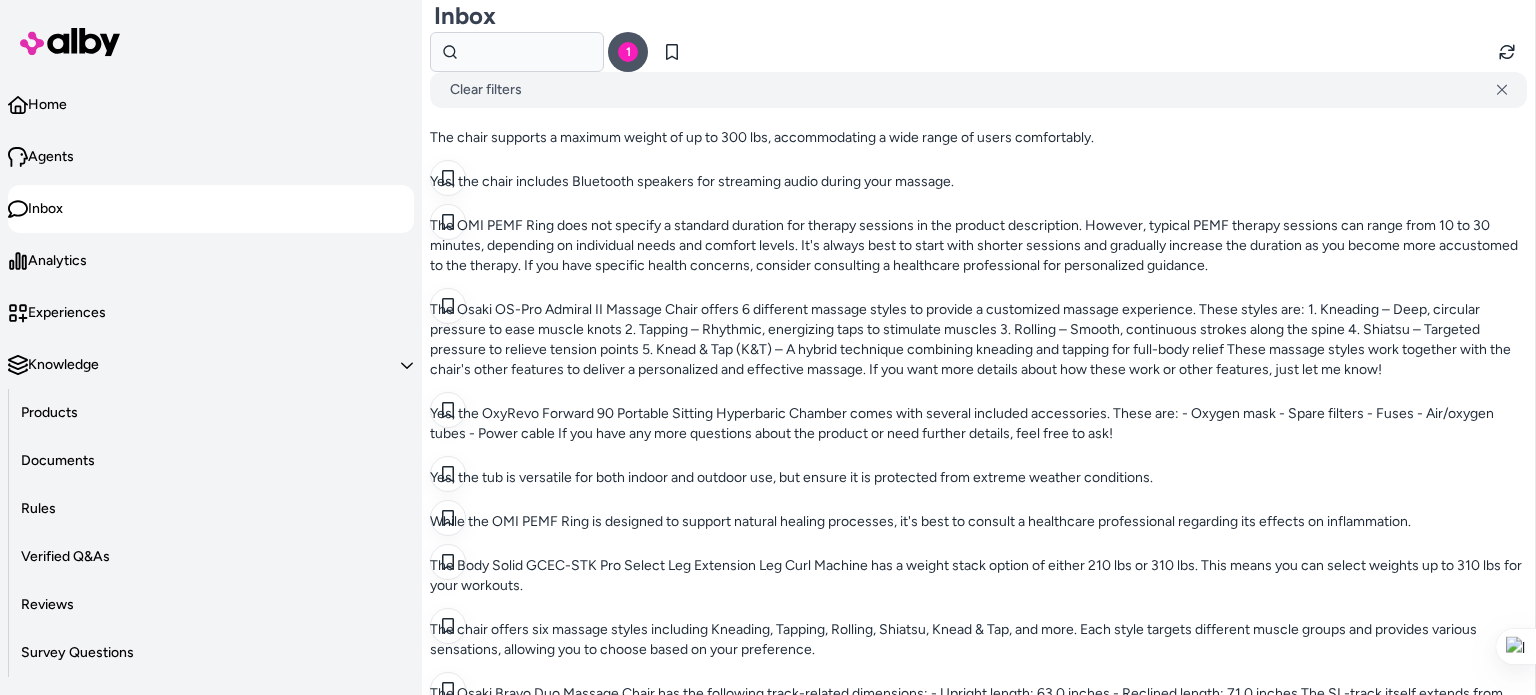 click on "Yes, the compact dimensions make it ideal for garages, basements, or any space with limited height clearance." at bounding box center (978, 4266) 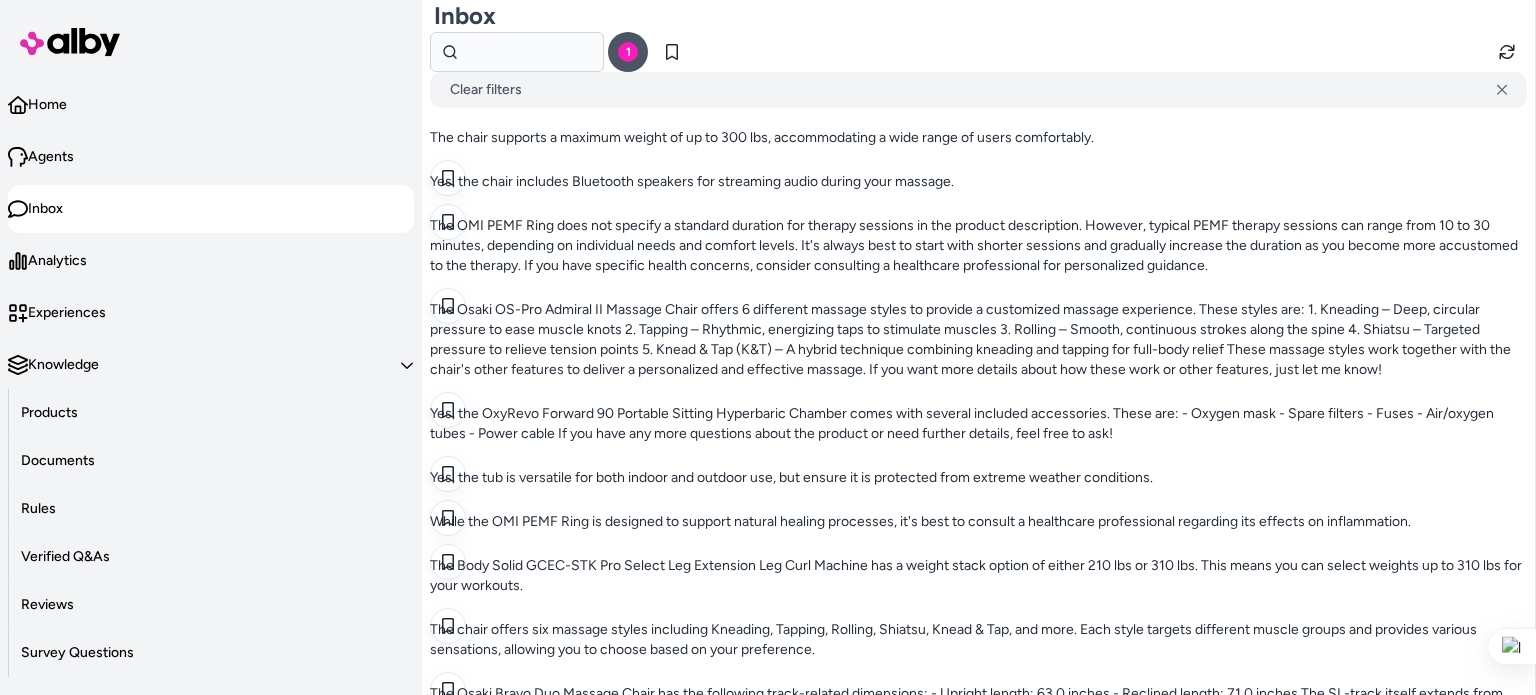 copy on "Body Solid Powerline PPR1000 Power Rack" 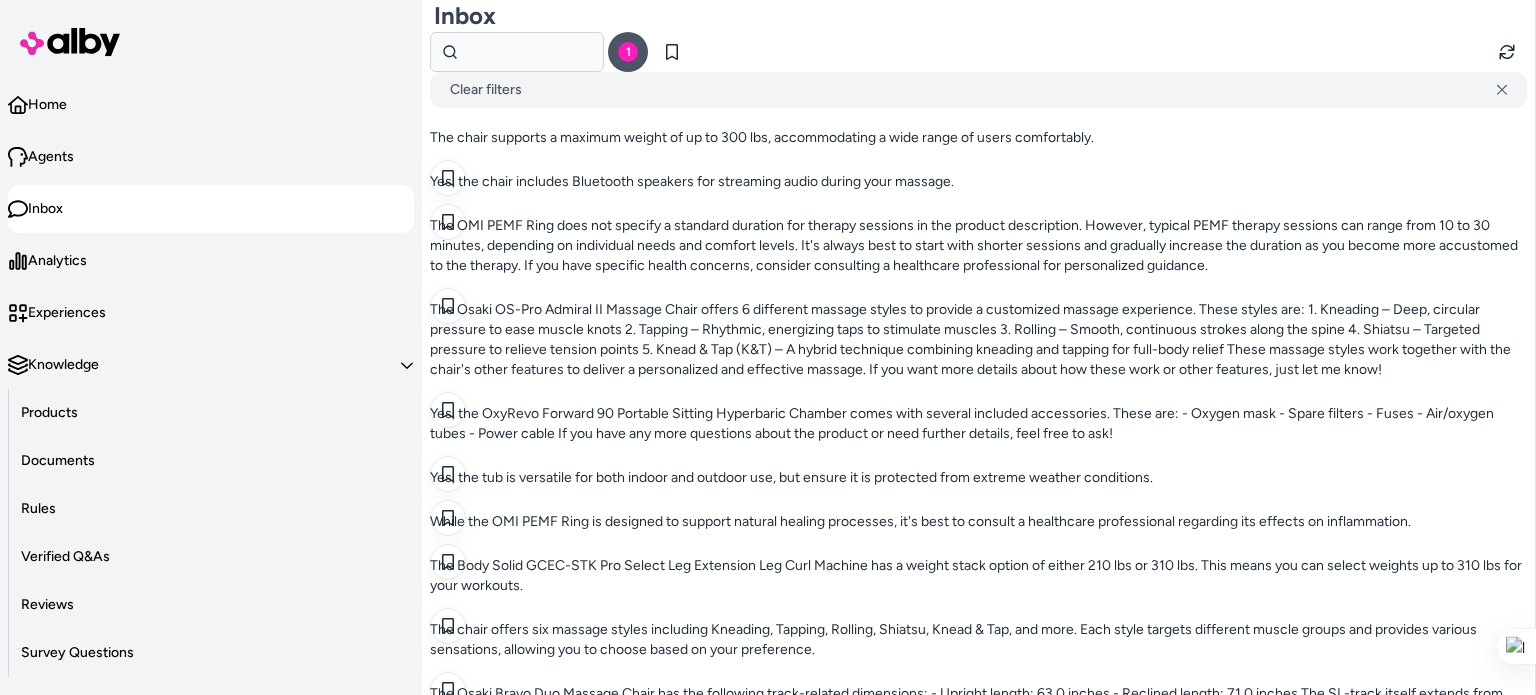 click on "Yes, the unique back pad position is designed to be adjustable, allowing you to find the most comfortable and effective angle for your workouts." at bounding box center [978, 4138] 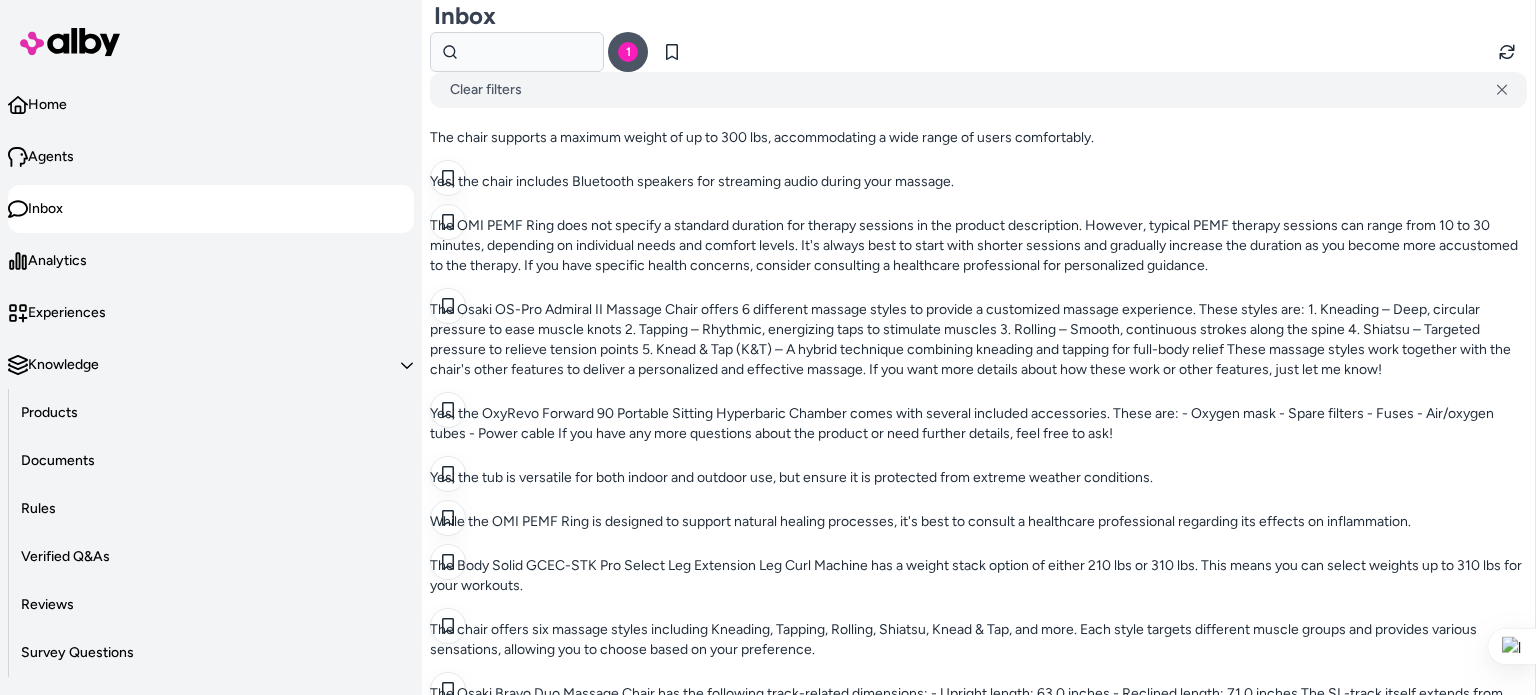 copy on "TKO Strength Signature Hack Squat / Calf Press 714HS" 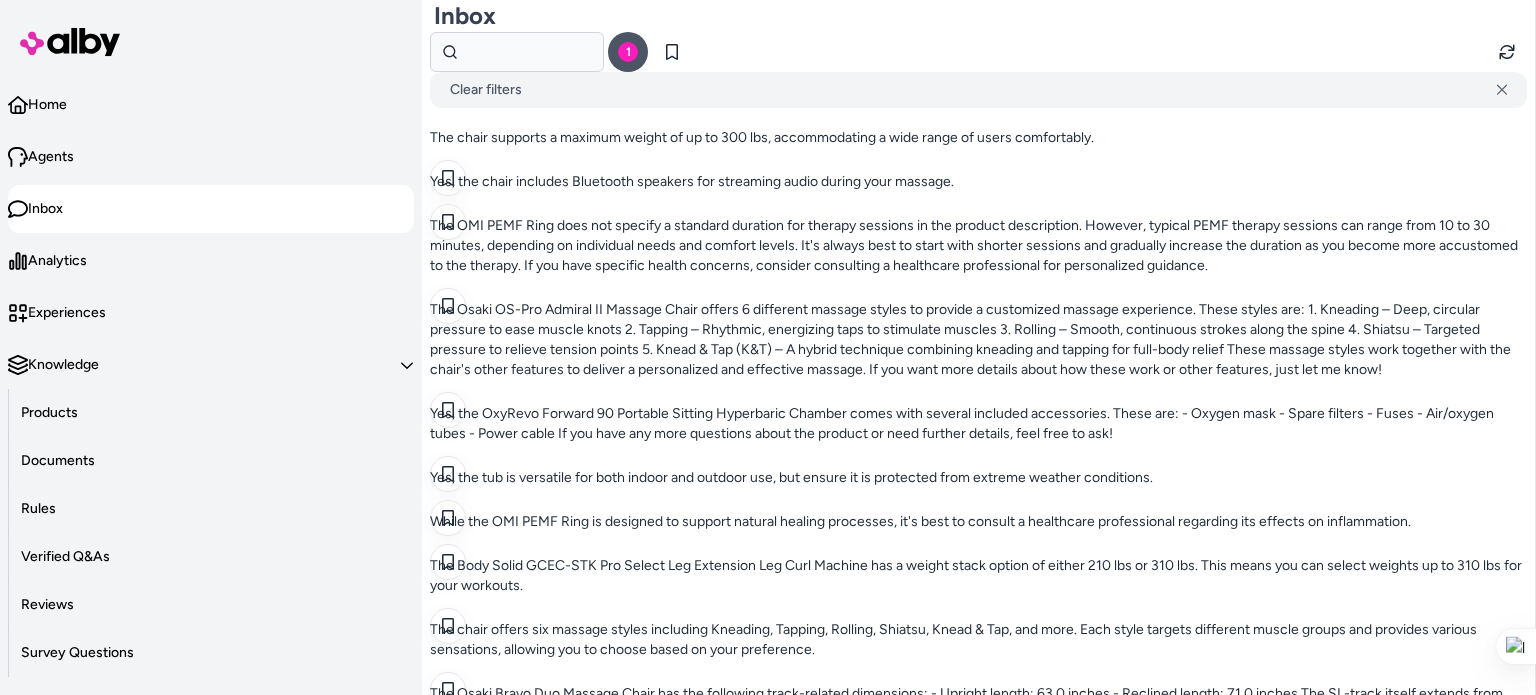 scroll, scrollTop: 3656, scrollLeft: 0, axis: vertical 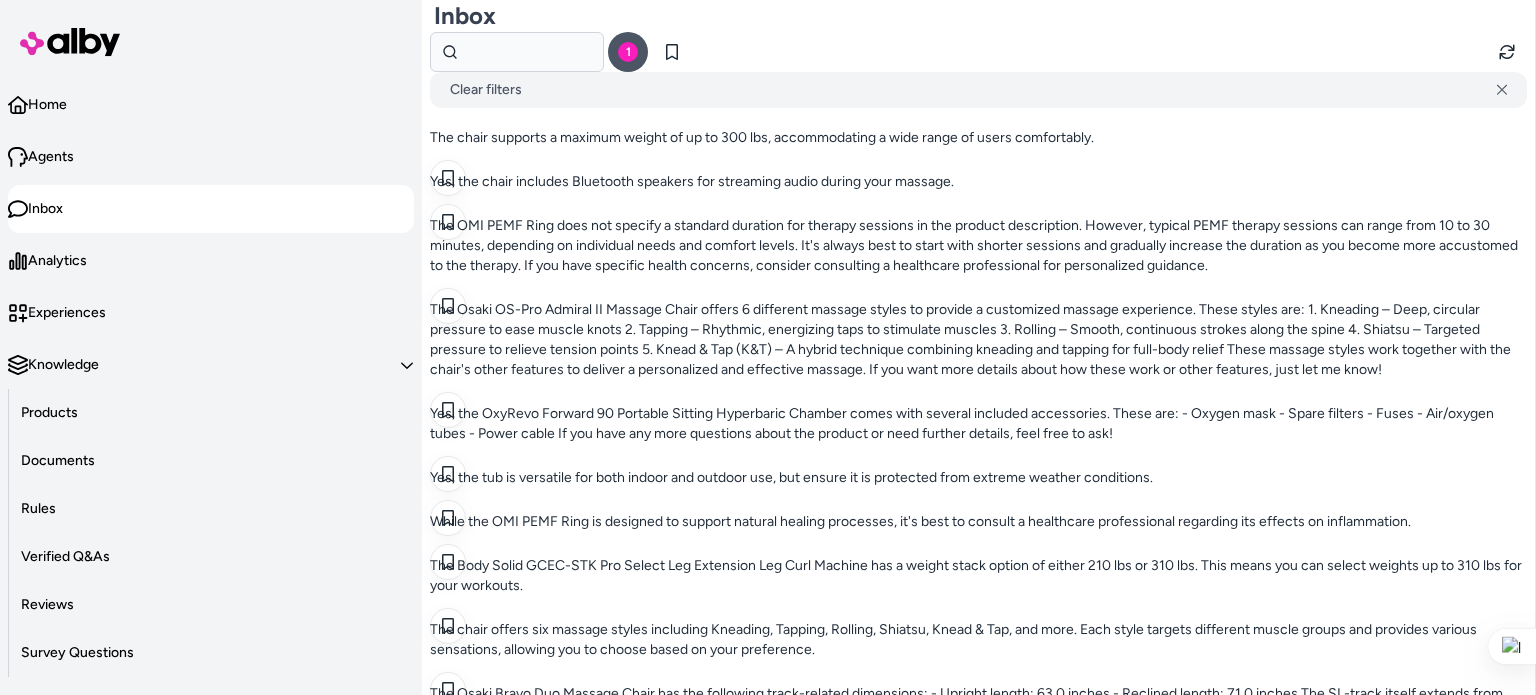 copy on "Body Solid SPRCUA Cross Member Pull-up Bar" 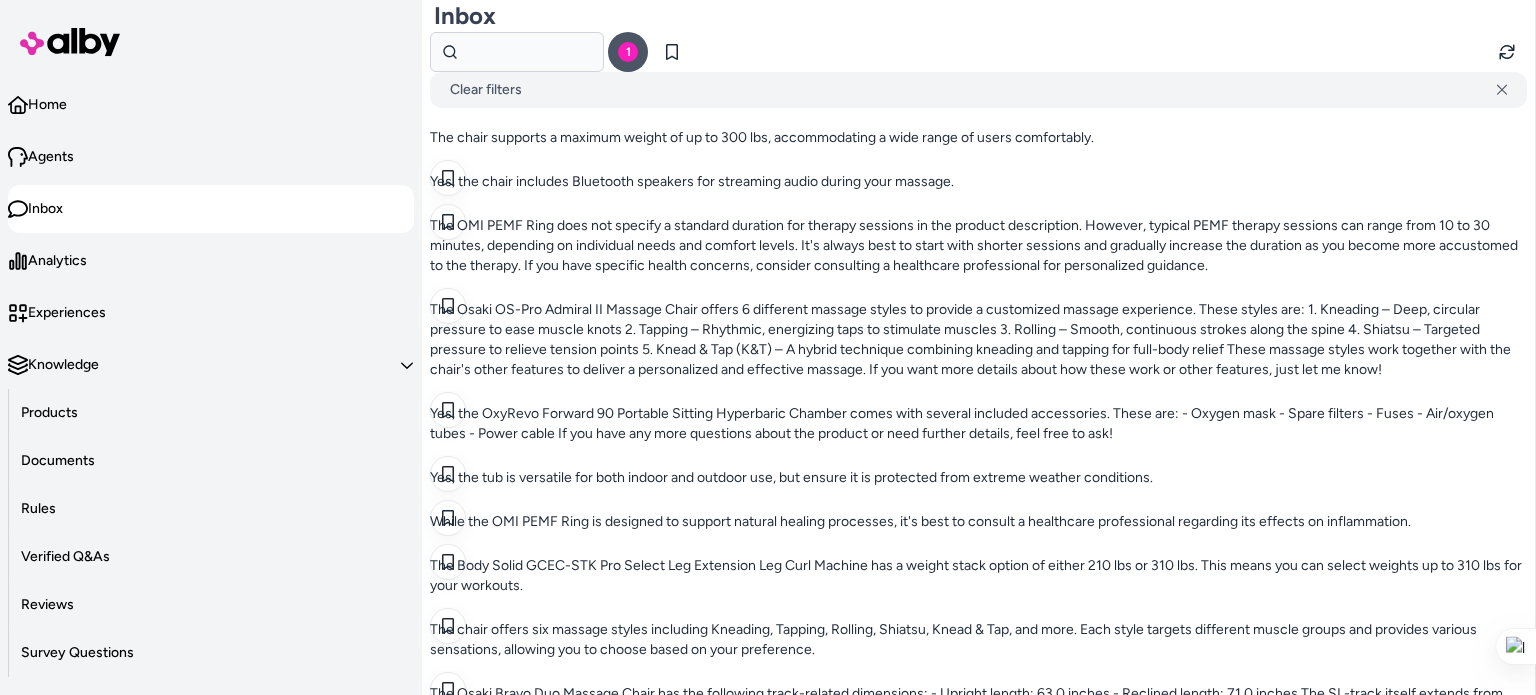 copy on "Body Solid SPRCUA Cross Member Pull-up Bar" 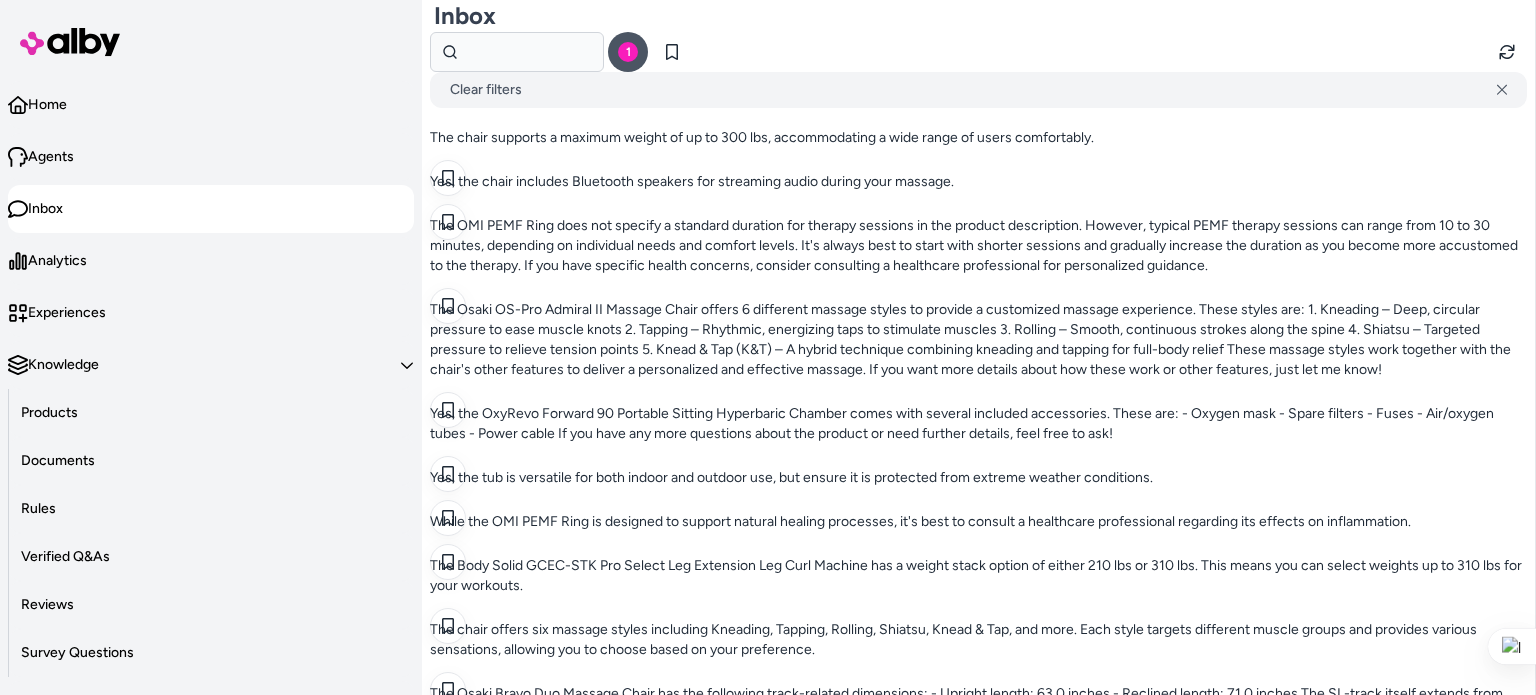 click on "Yes, the FitBench One offers advanced customization capabilities, including options for complete color changes and branding to match your style." at bounding box center (978, 3462) 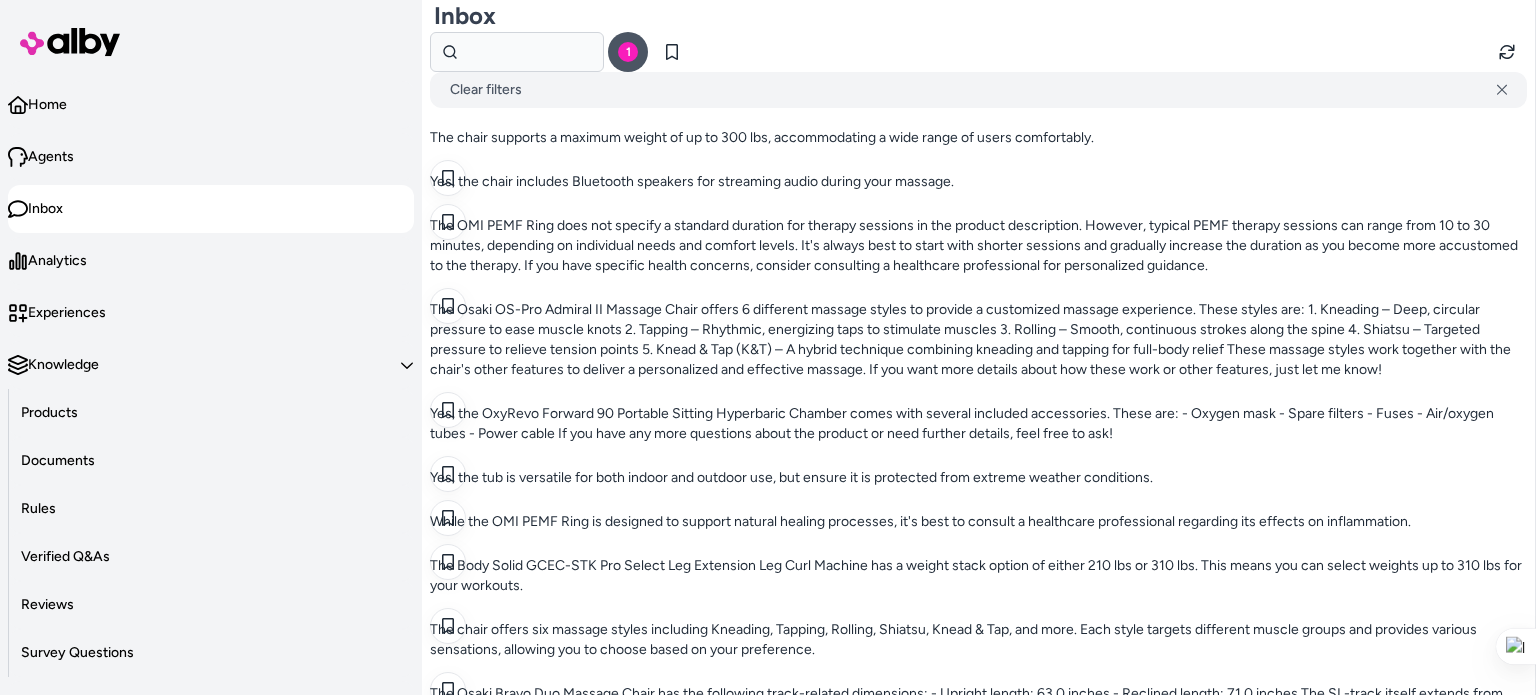 scroll, scrollTop: 3056, scrollLeft: 0, axis: vertical 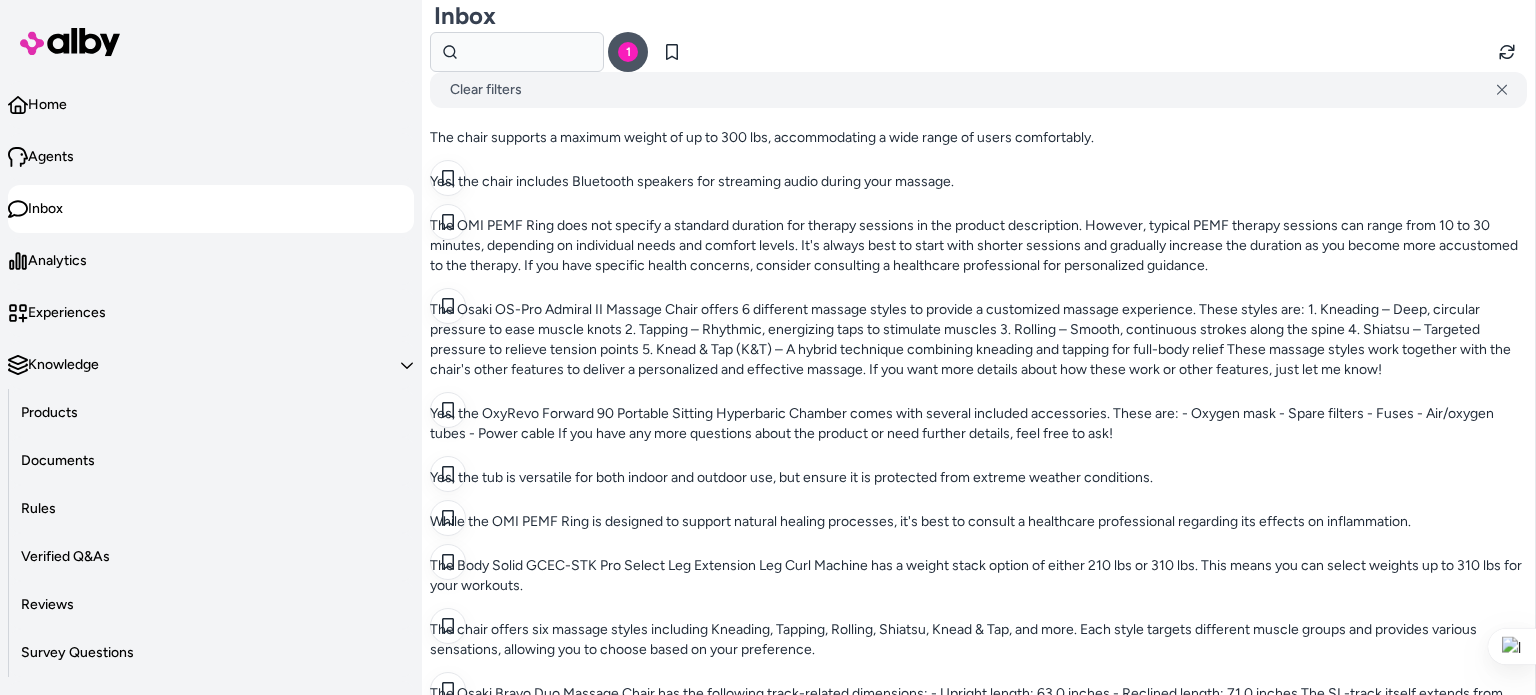 copy on "Powerline by Body-Solid P2X Multi-Functional Home Gym" 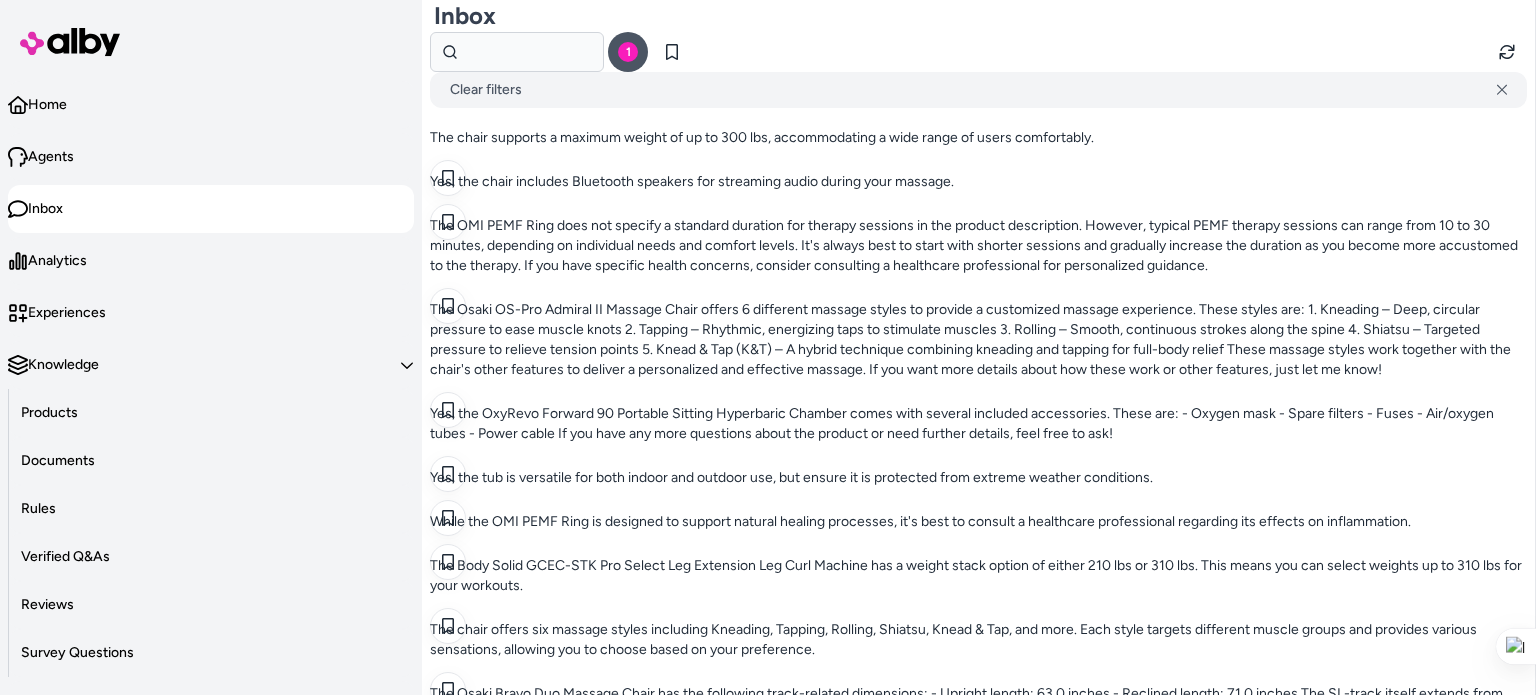 click on "The Body Solid Pro Clubline SLP500G Leg Press Machine is designed to accommodate users of all sizes, but the specific weight capacity is not explicitly mentioned in the product details. For very specific questions about weight capacity or other specifications, I recommend contacting Select Fitness sales support. You can call [PHONE], email info@example.com, or message us from any number of forms across the website." at bounding box center [978, 3286] 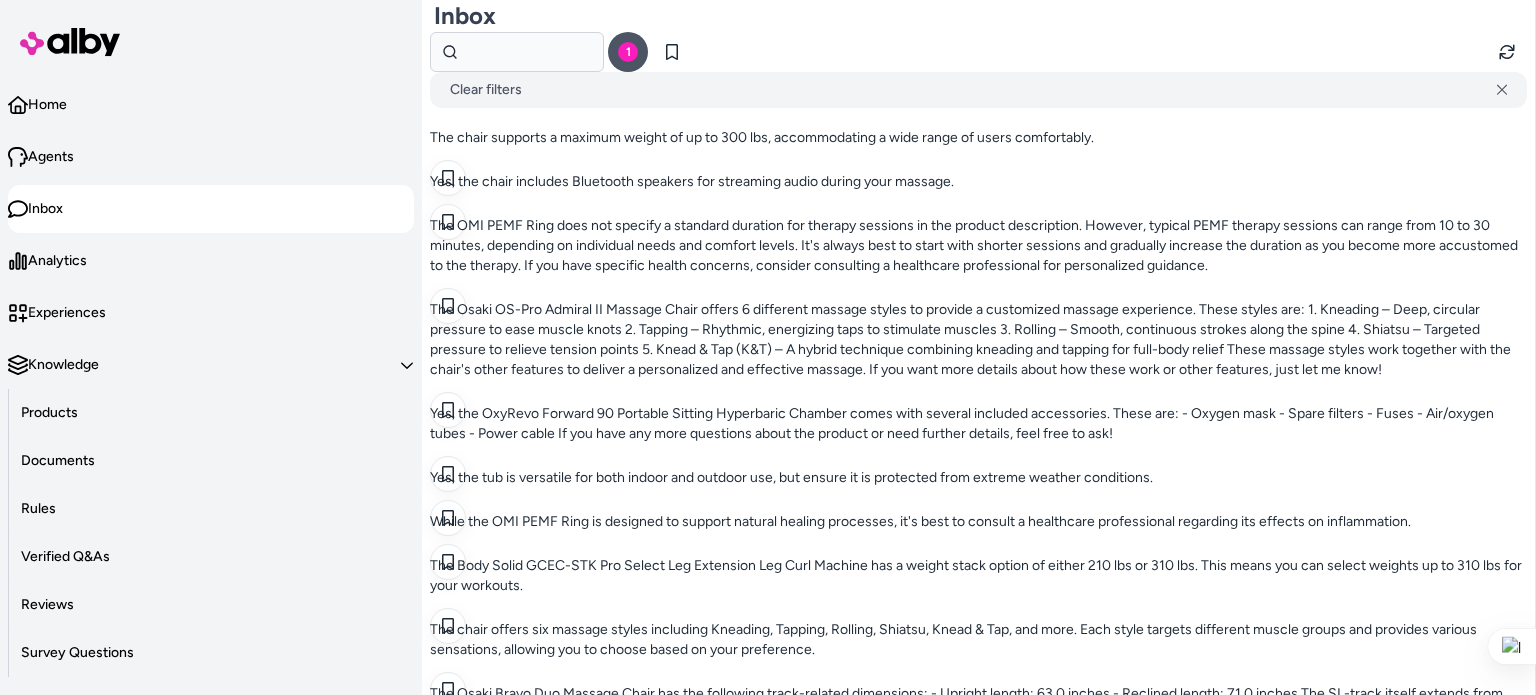 copy on "Body Solid Pro Clubline SLP500G Leg Press Machine" 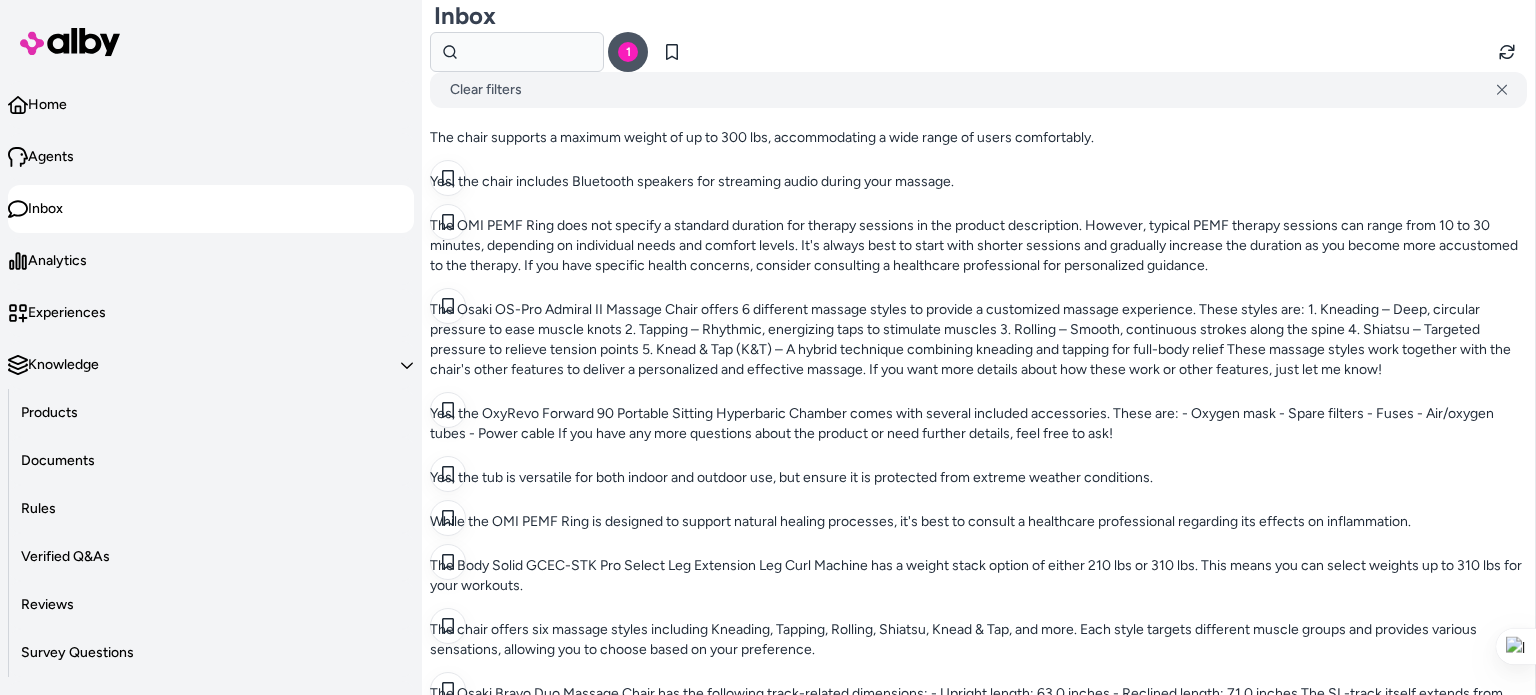 scroll, scrollTop: 2956, scrollLeft: 0, axis: vertical 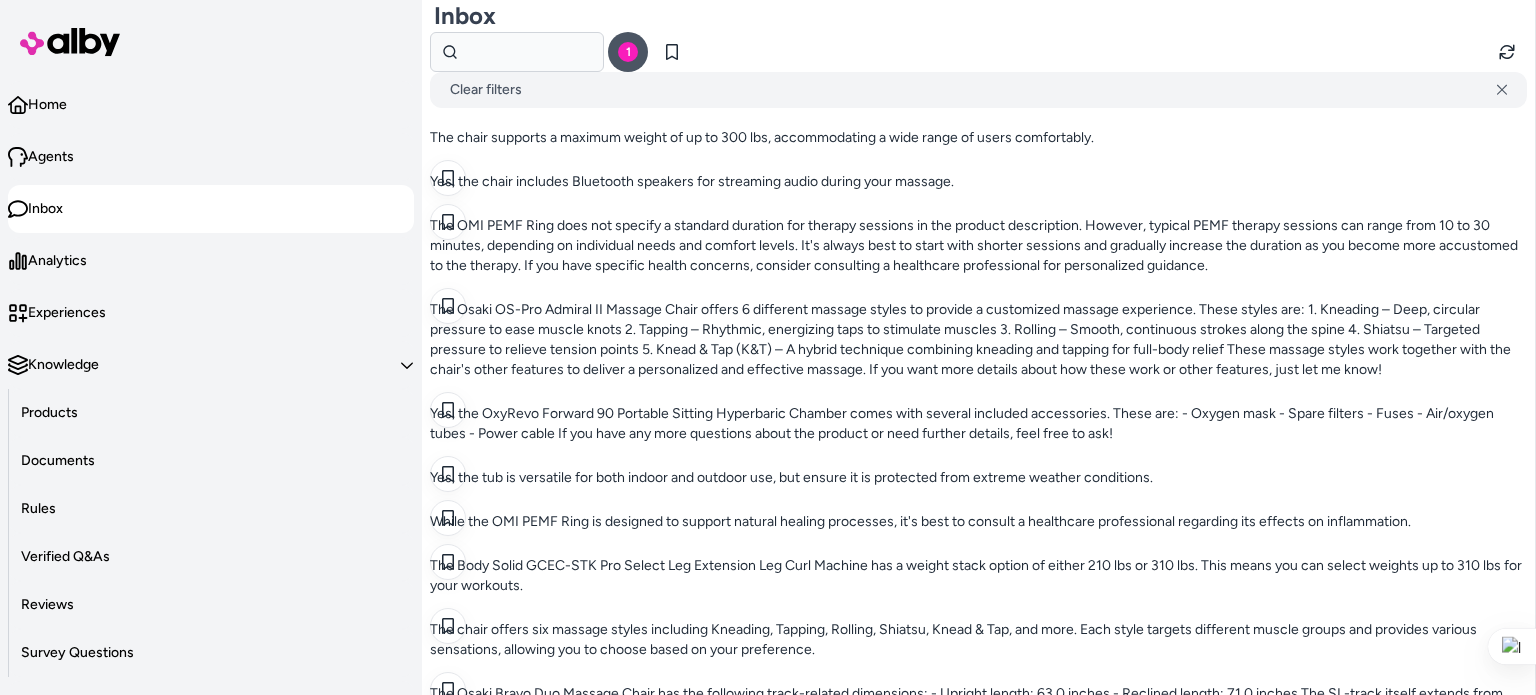 copy on "OMI PEMF MAT PACKAGE - Full Body Mat, MiniMat/Chair Mat, & PEMF Medallion" 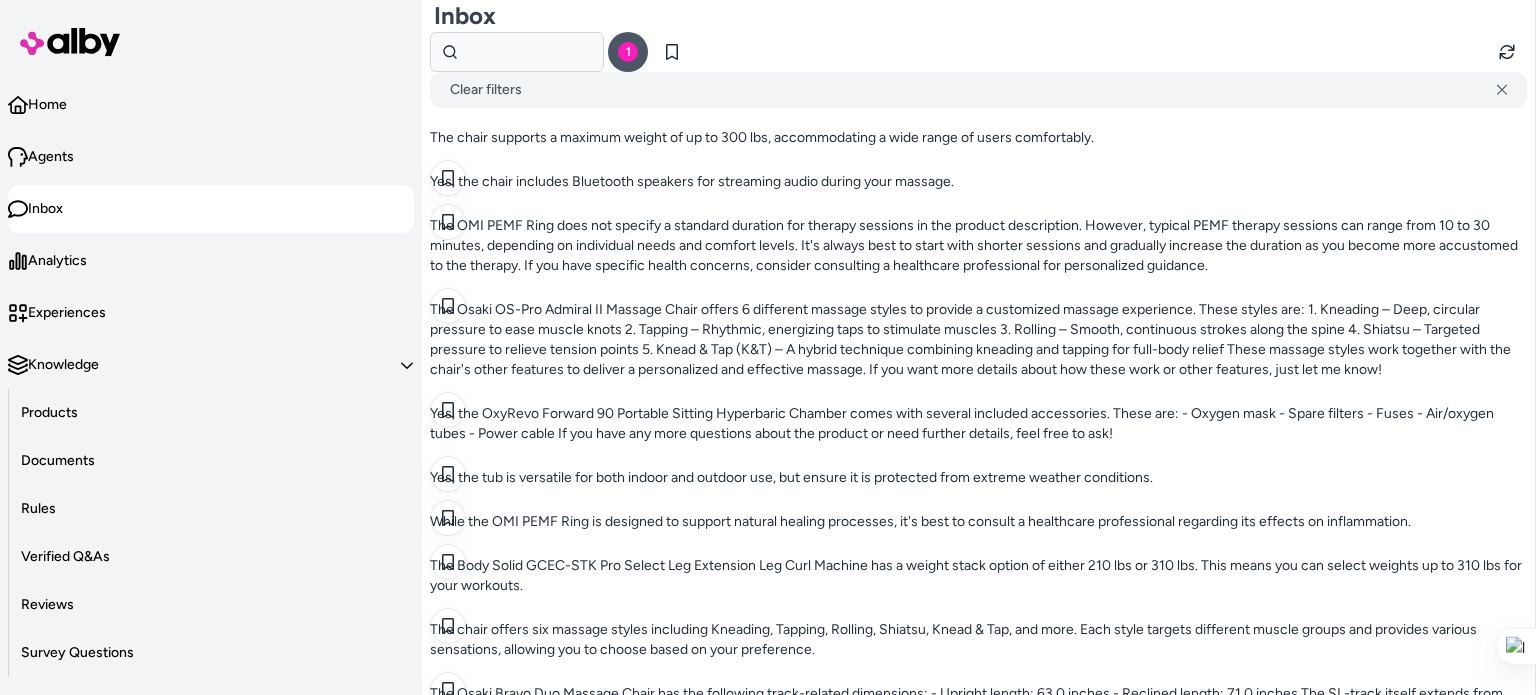 scroll, scrollTop: 1300, scrollLeft: 0, axis: vertical 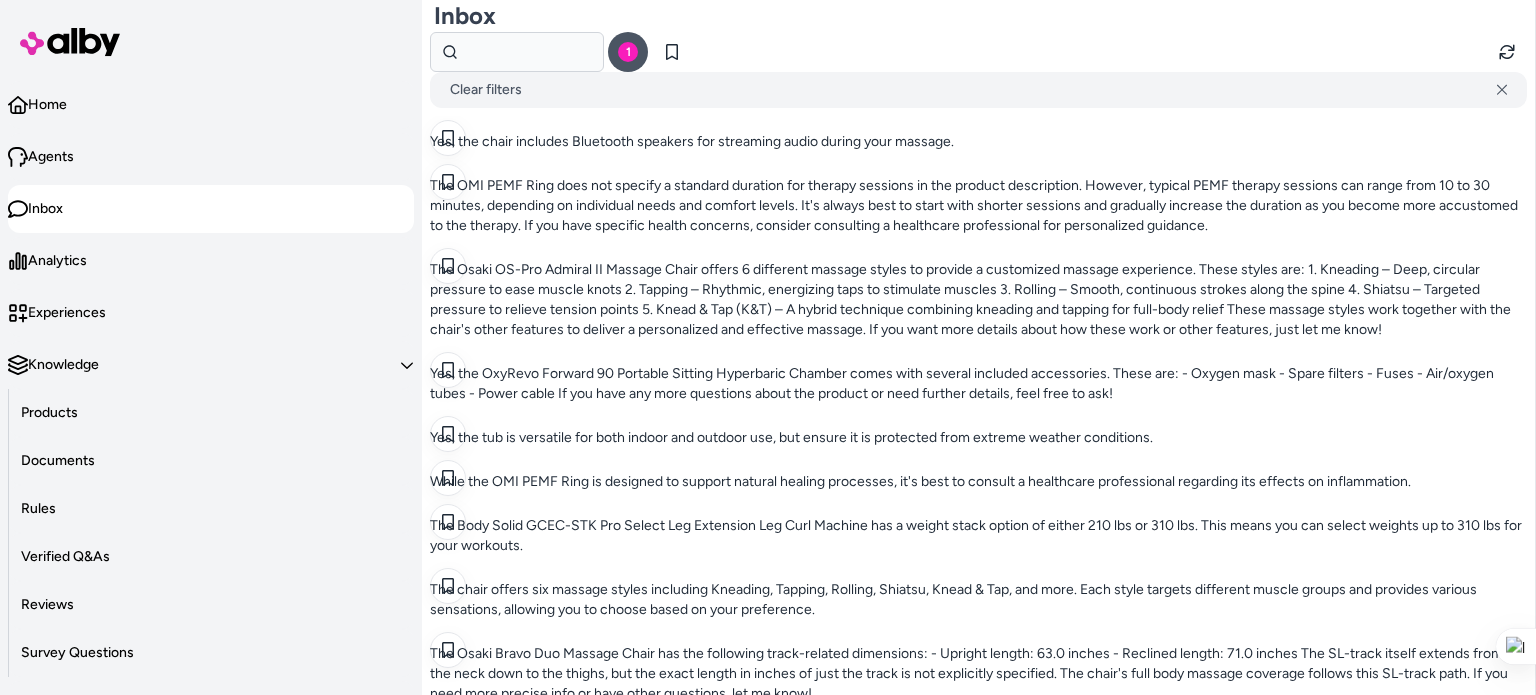 click on "1" at bounding box center (628, 52) 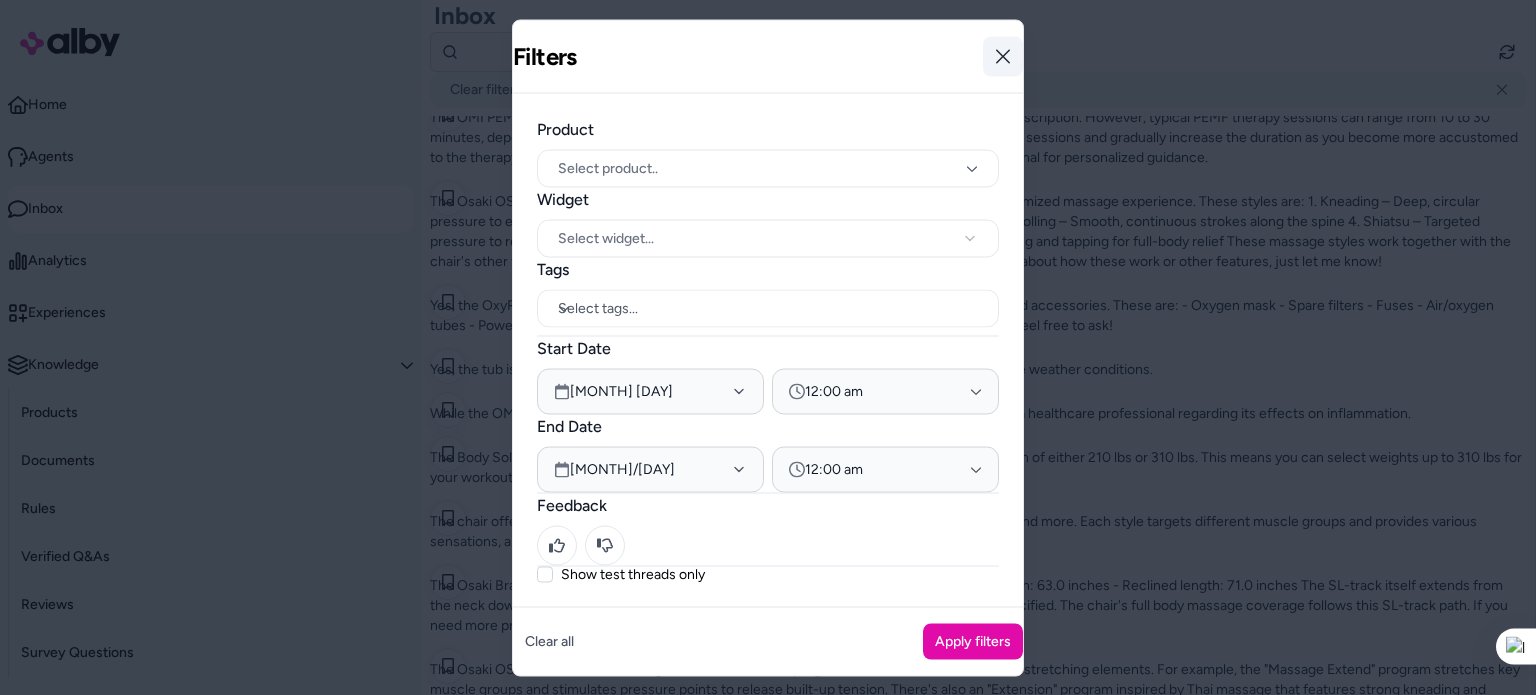 click on "Close" at bounding box center [1003, 56] 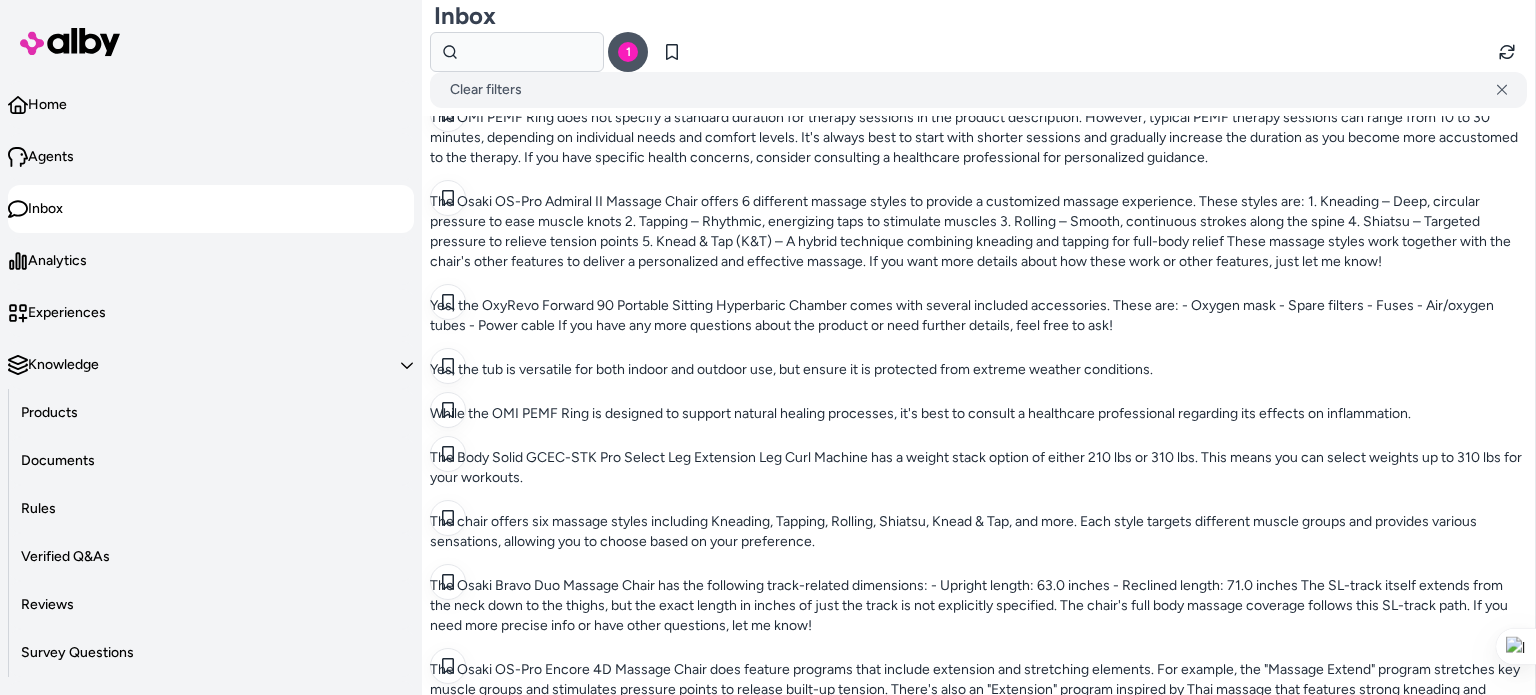 scroll, scrollTop: 3204, scrollLeft: 0, axis: vertical 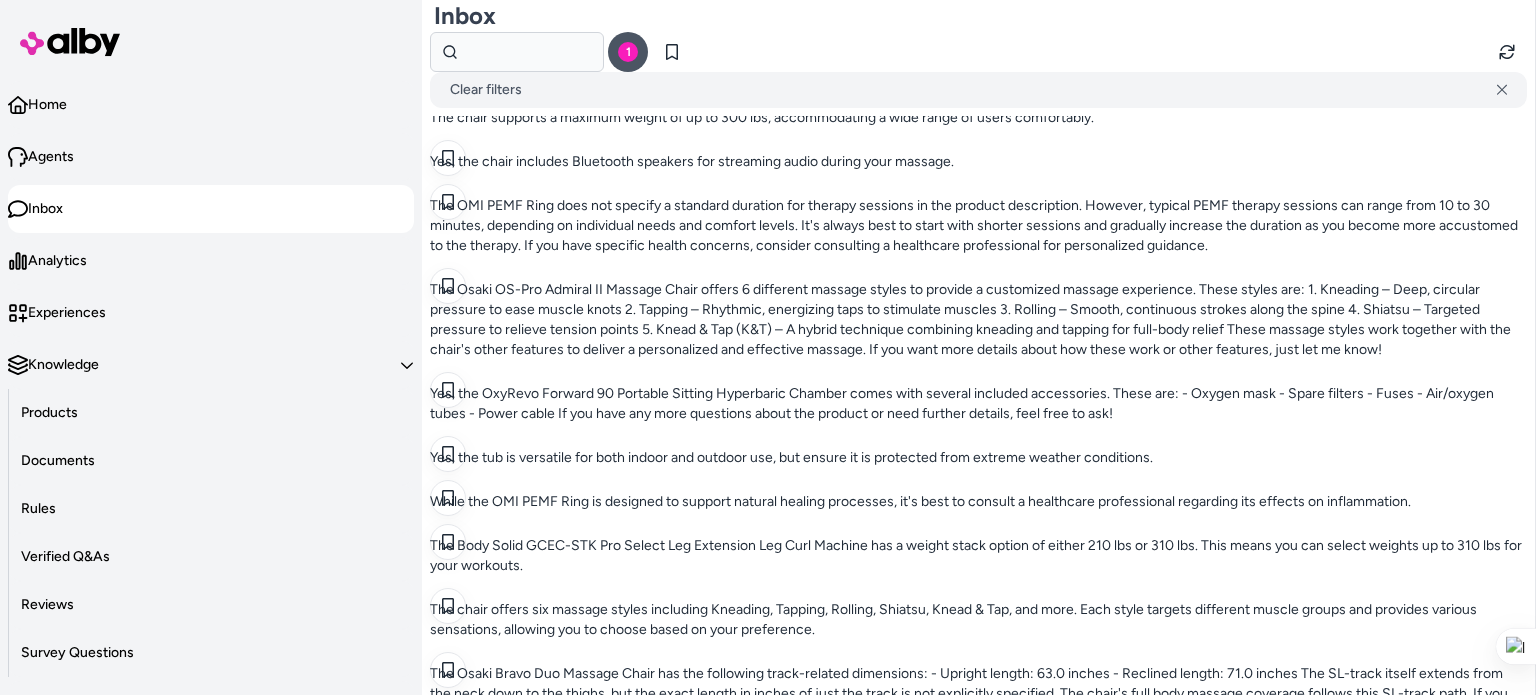click on "Yes, it is engineered for extreme workouts and can be used in both home gyms and commercial settings." at bounding box center [978, 3758] 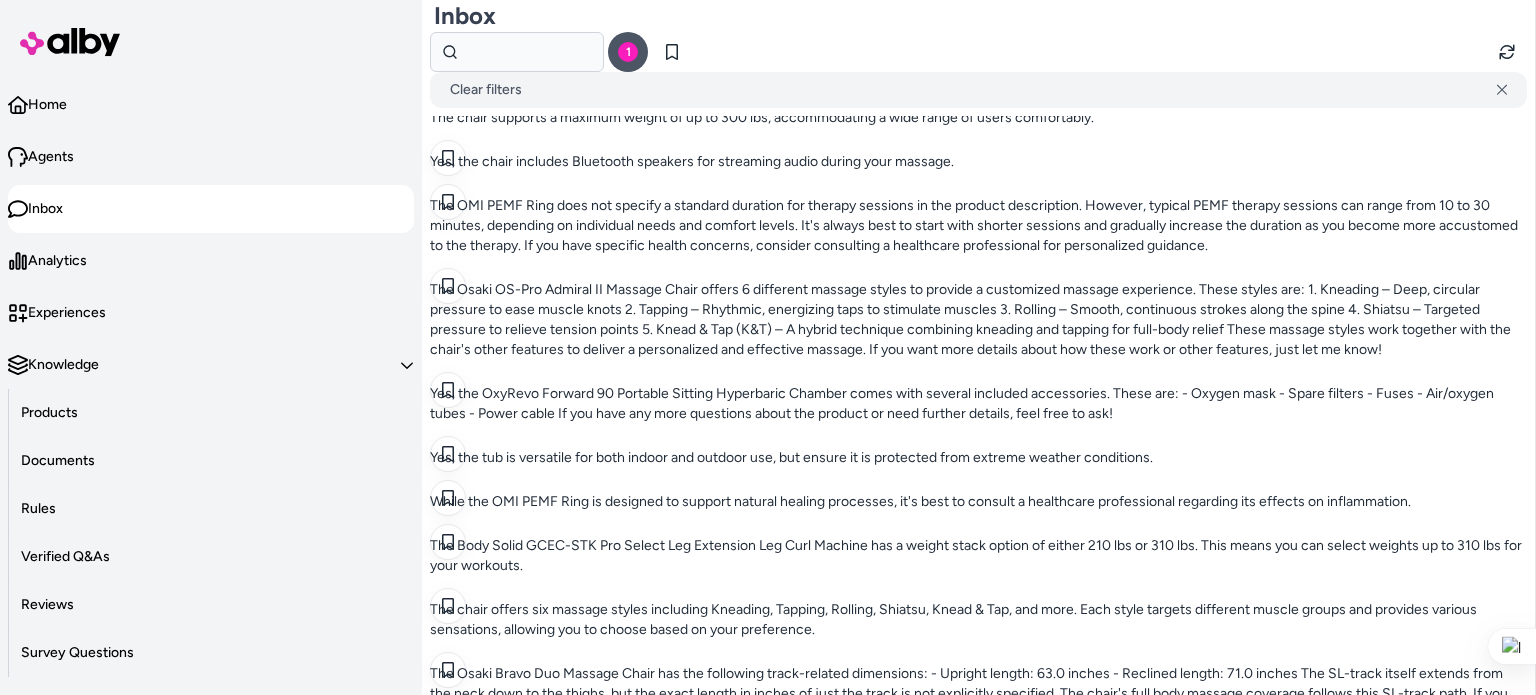 copy on "Osaki AI Vito 3D Massage Chair" 